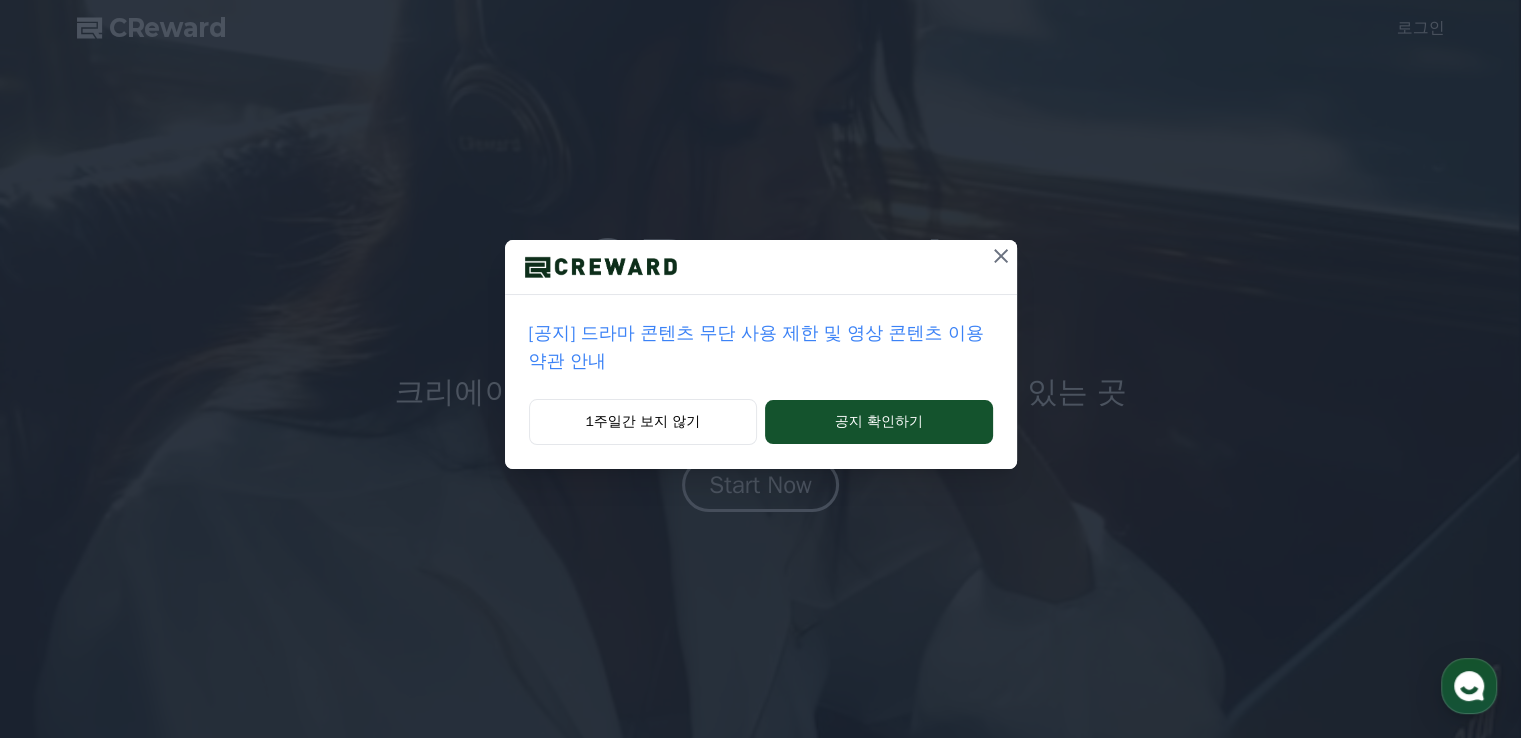 scroll, scrollTop: 0, scrollLeft: 0, axis: both 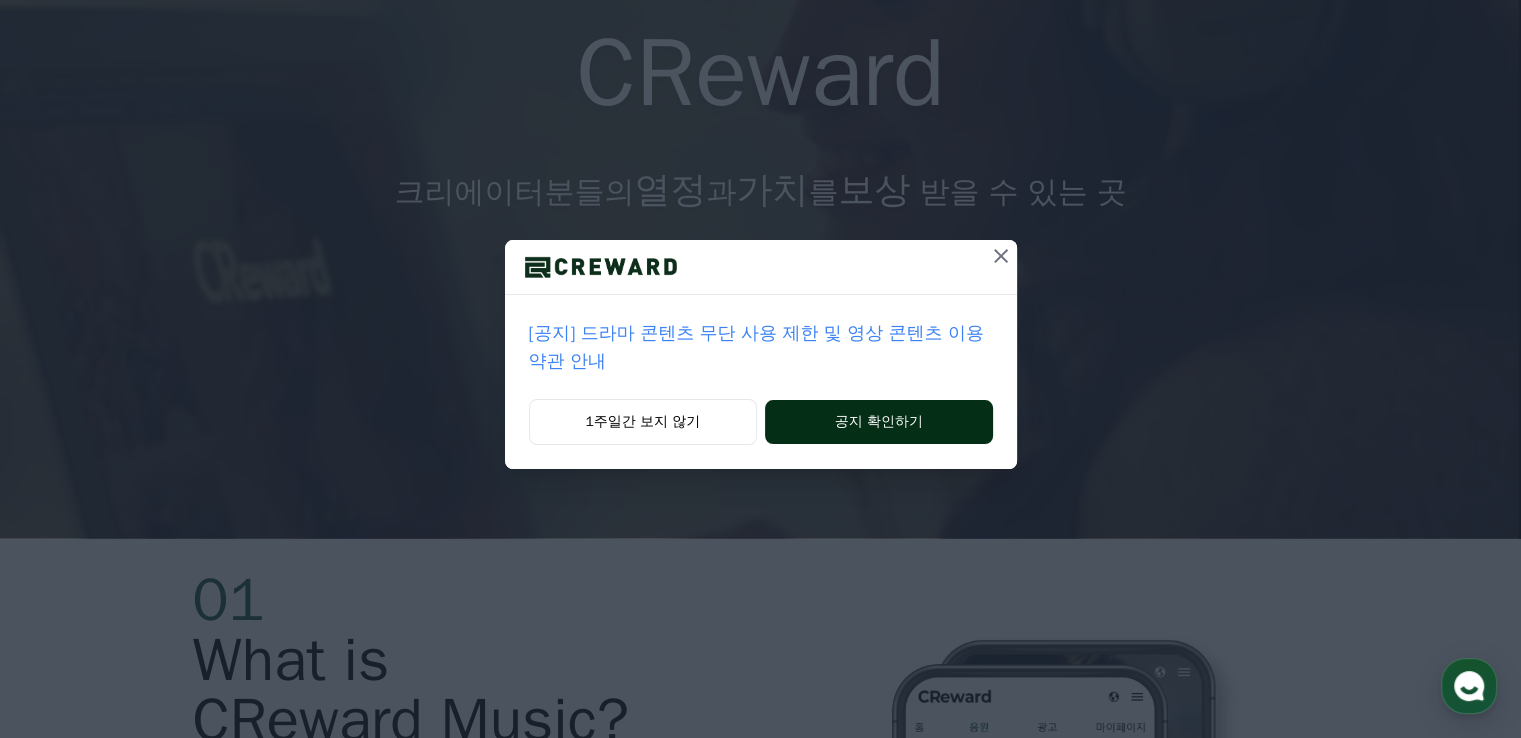 click on "공지 확인하기" at bounding box center (878, 422) 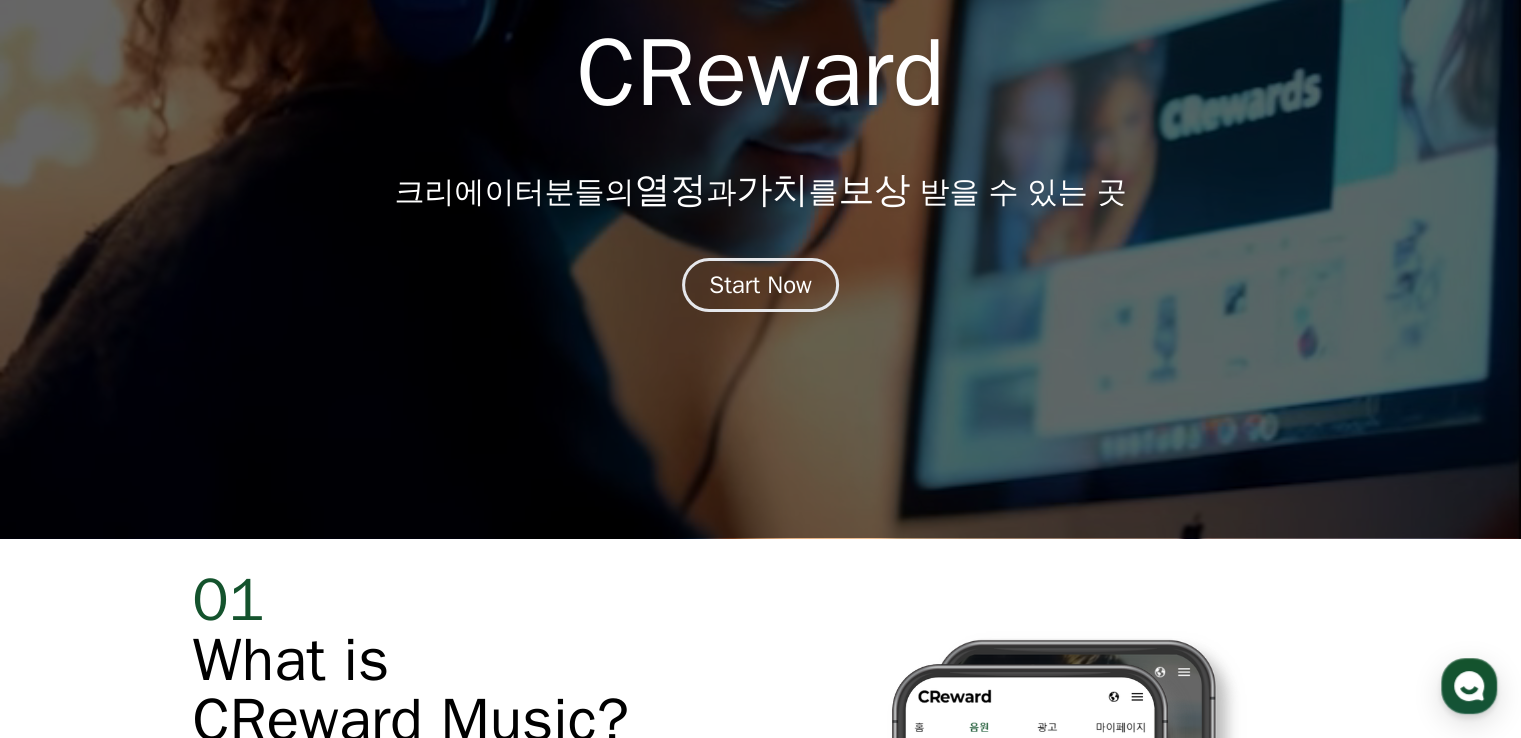 scroll, scrollTop: 600, scrollLeft: 0, axis: vertical 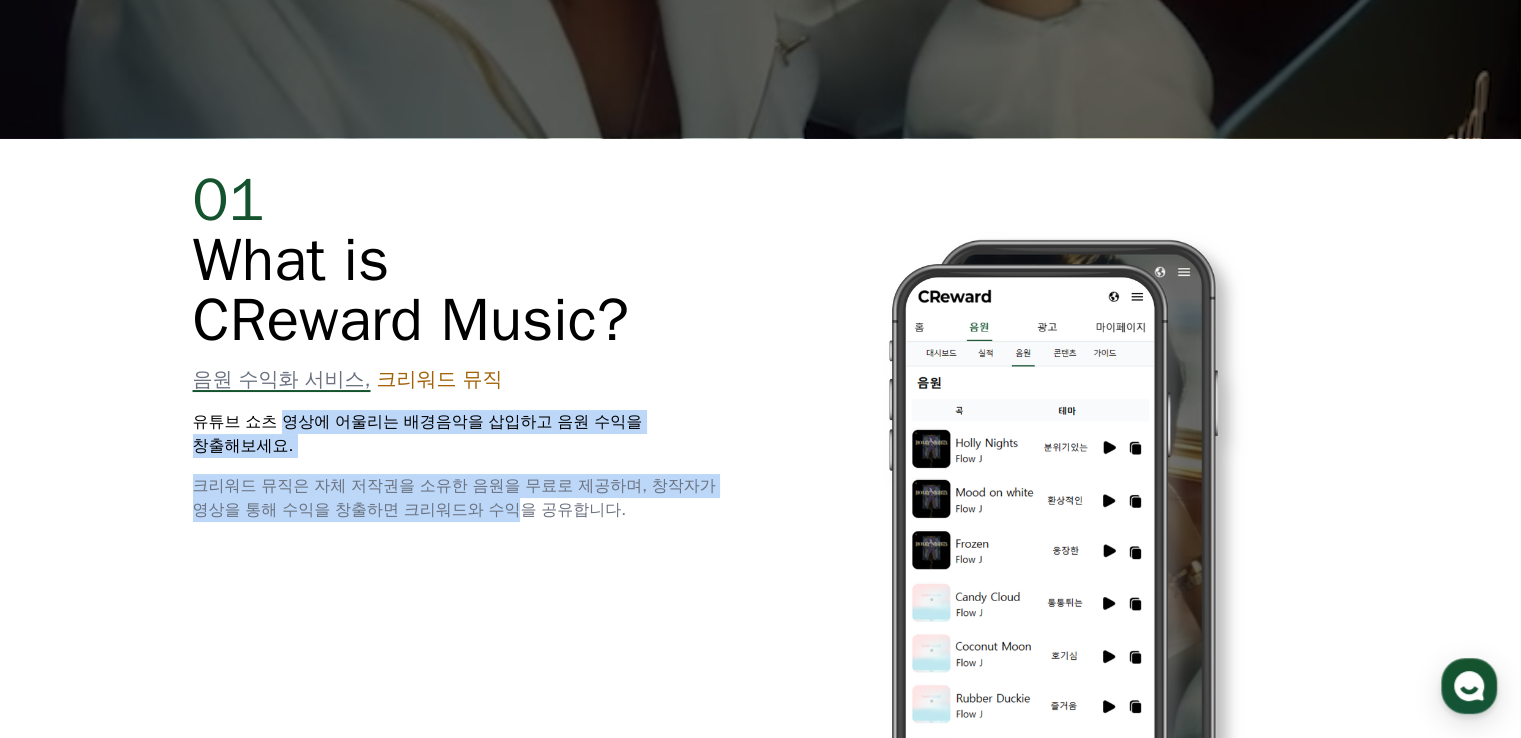 drag, startPoint x: 284, startPoint y: 413, endPoint x: 524, endPoint y: 550, distance: 276.34943 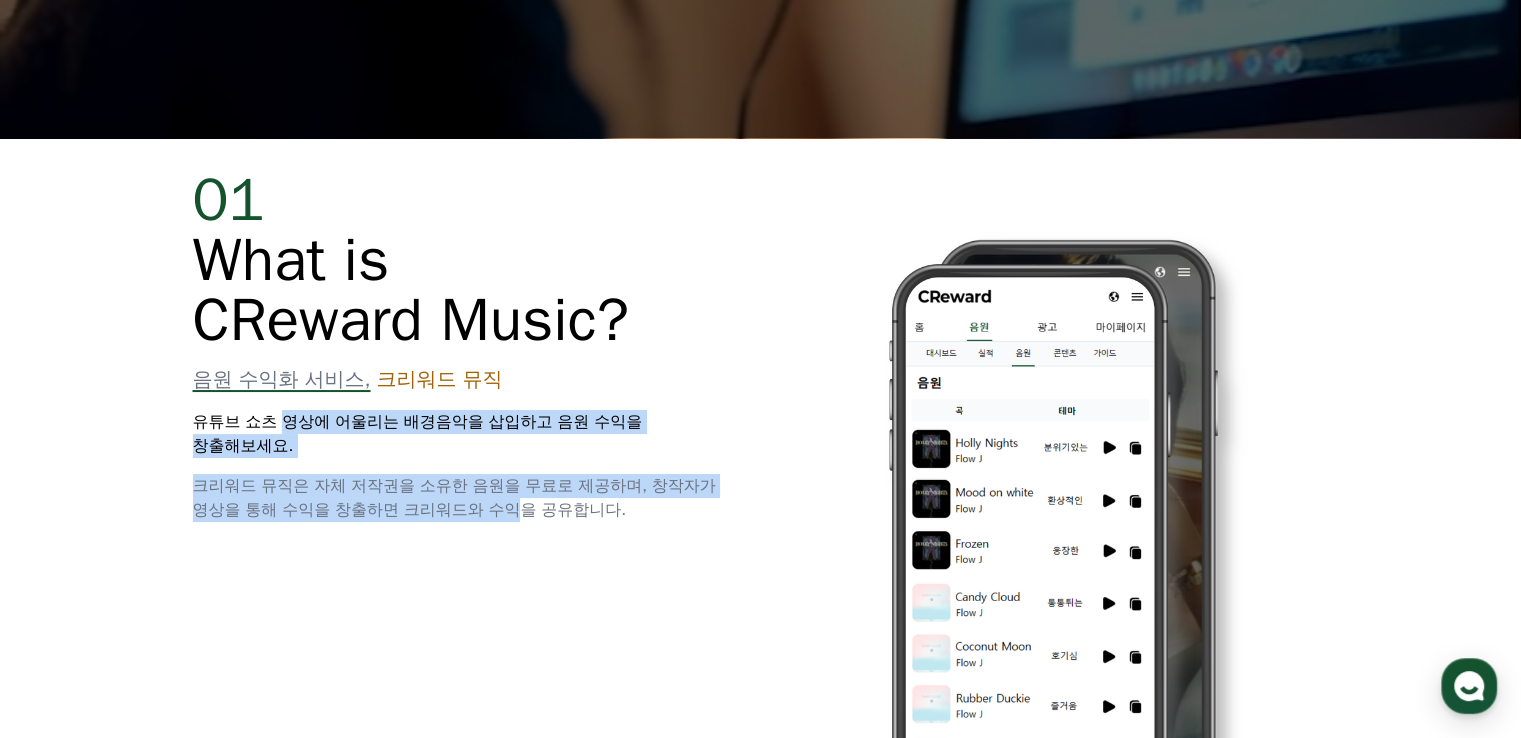 click on "01   What is   CReward Music?   음원 수익화 서비스,   크리워드 뮤직   유튜브 쇼츠 영상에 어울리는 배경음악을 삽입하고 음원 수익을 창출해보세요. 크리워드 뮤직은 자체 저작권을 소유한 음원을 무료로 제공하며, 창작자가 영상을 통해 수익을 창출하면 크리워드와 수익을 공유합니다." at bounding box center (761, 514) 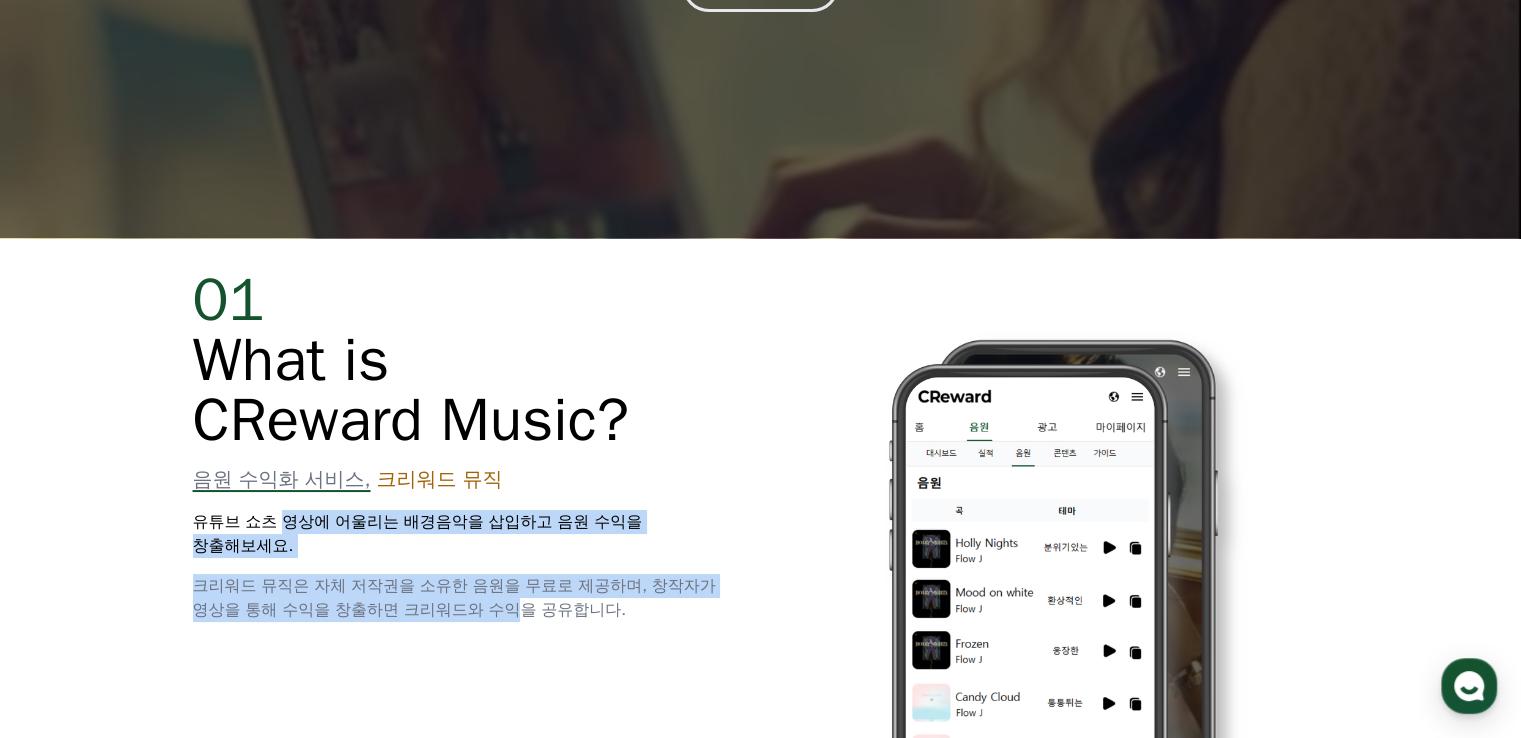 scroll, scrollTop: 0, scrollLeft: 0, axis: both 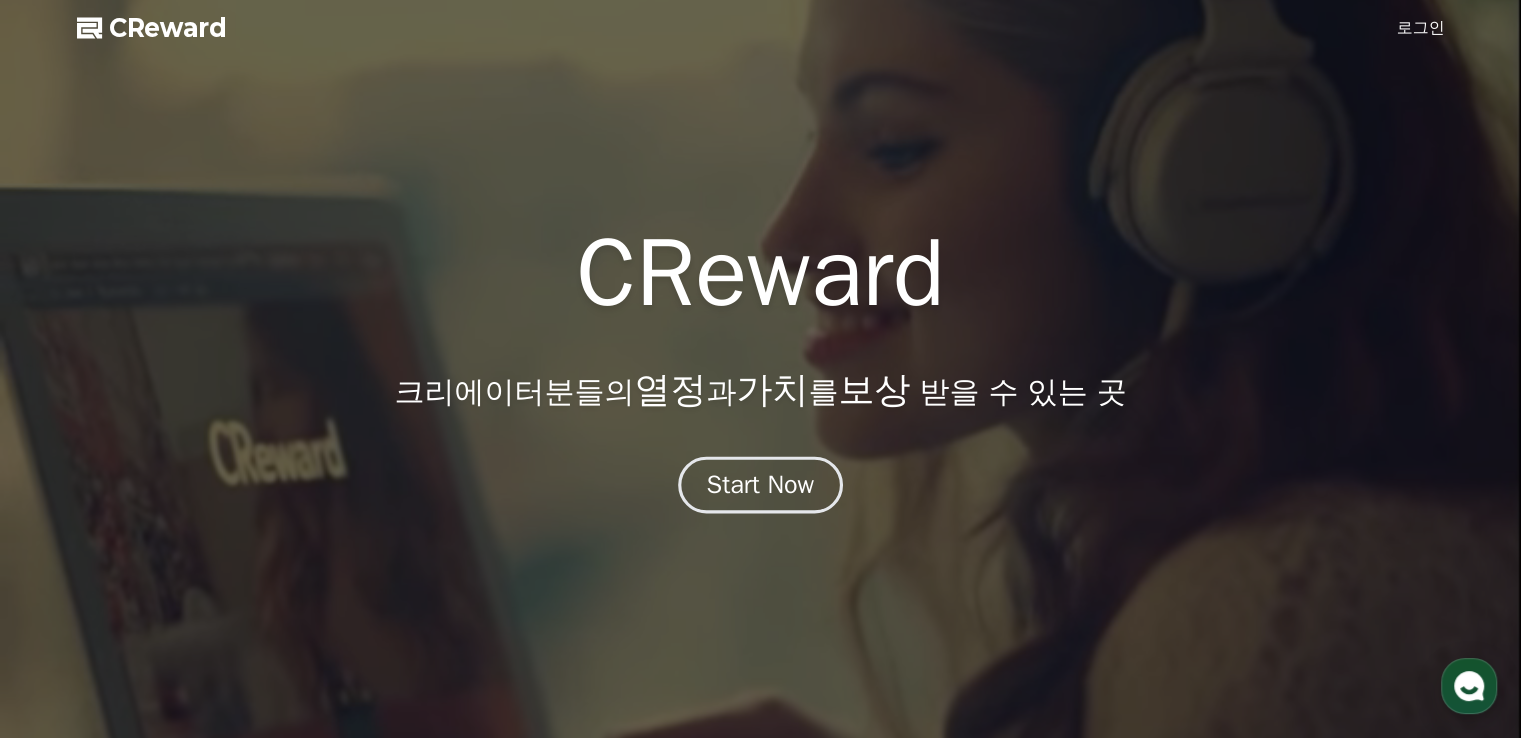 click on "Start Now" at bounding box center (761, 485) 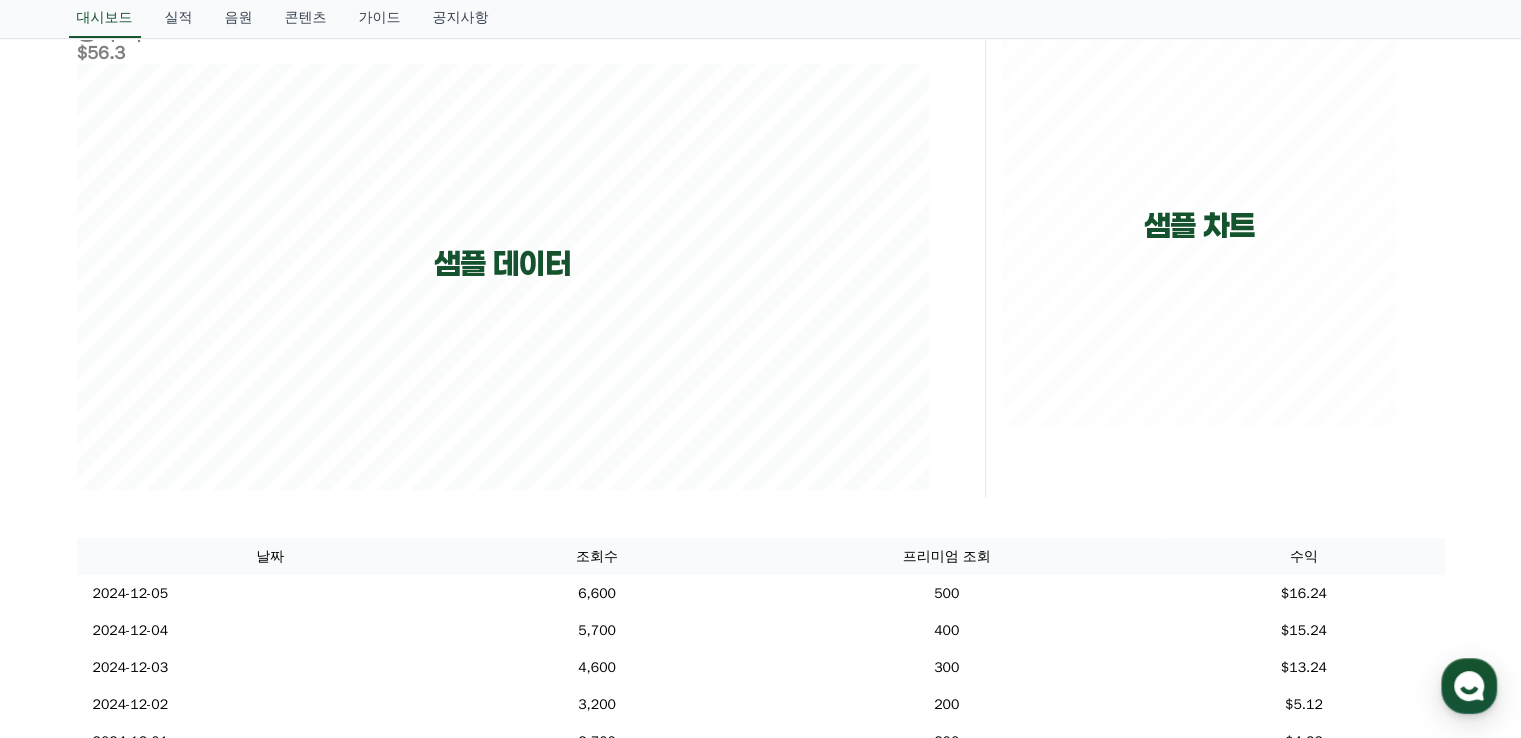 scroll, scrollTop: 0, scrollLeft: 0, axis: both 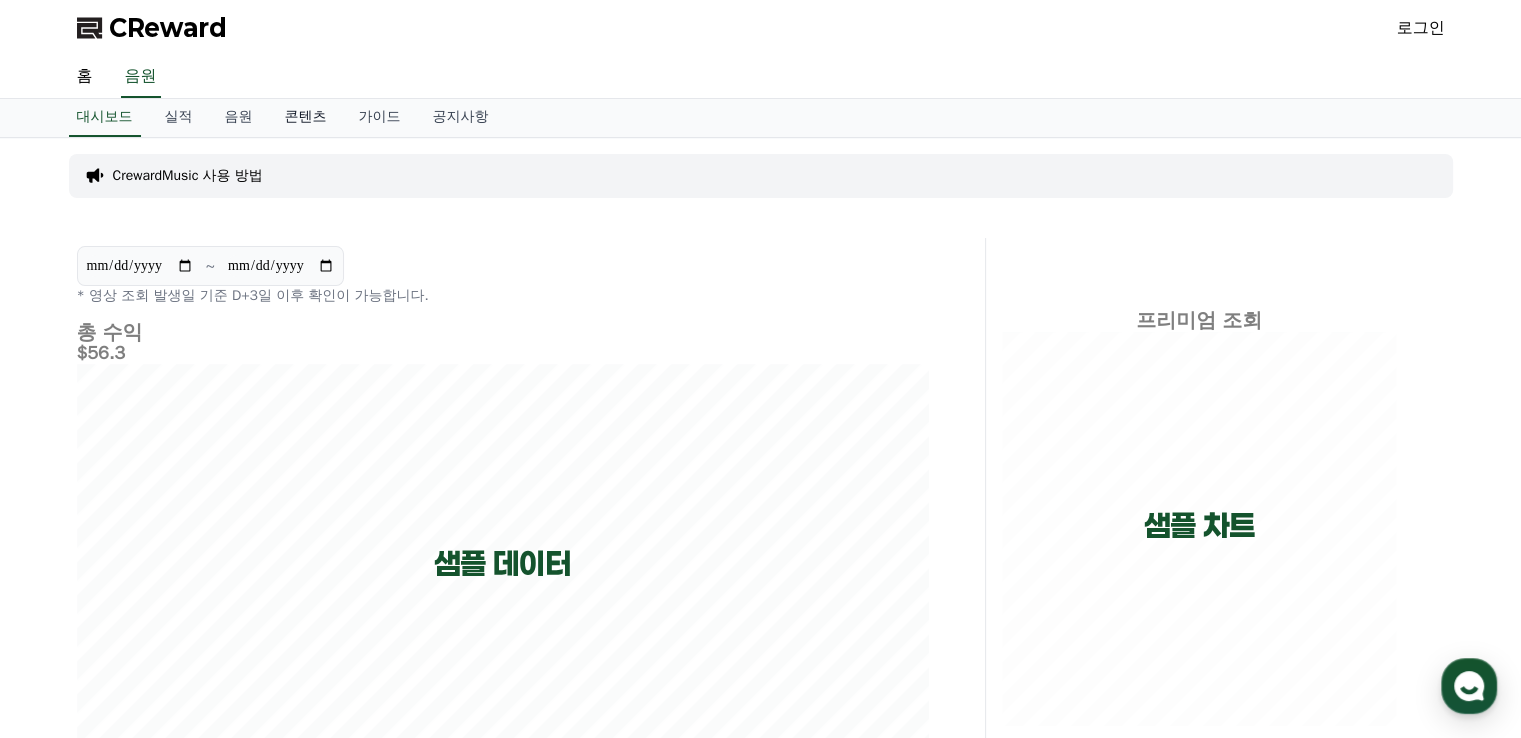 click on "콘텐츠" at bounding box center [306, 118] 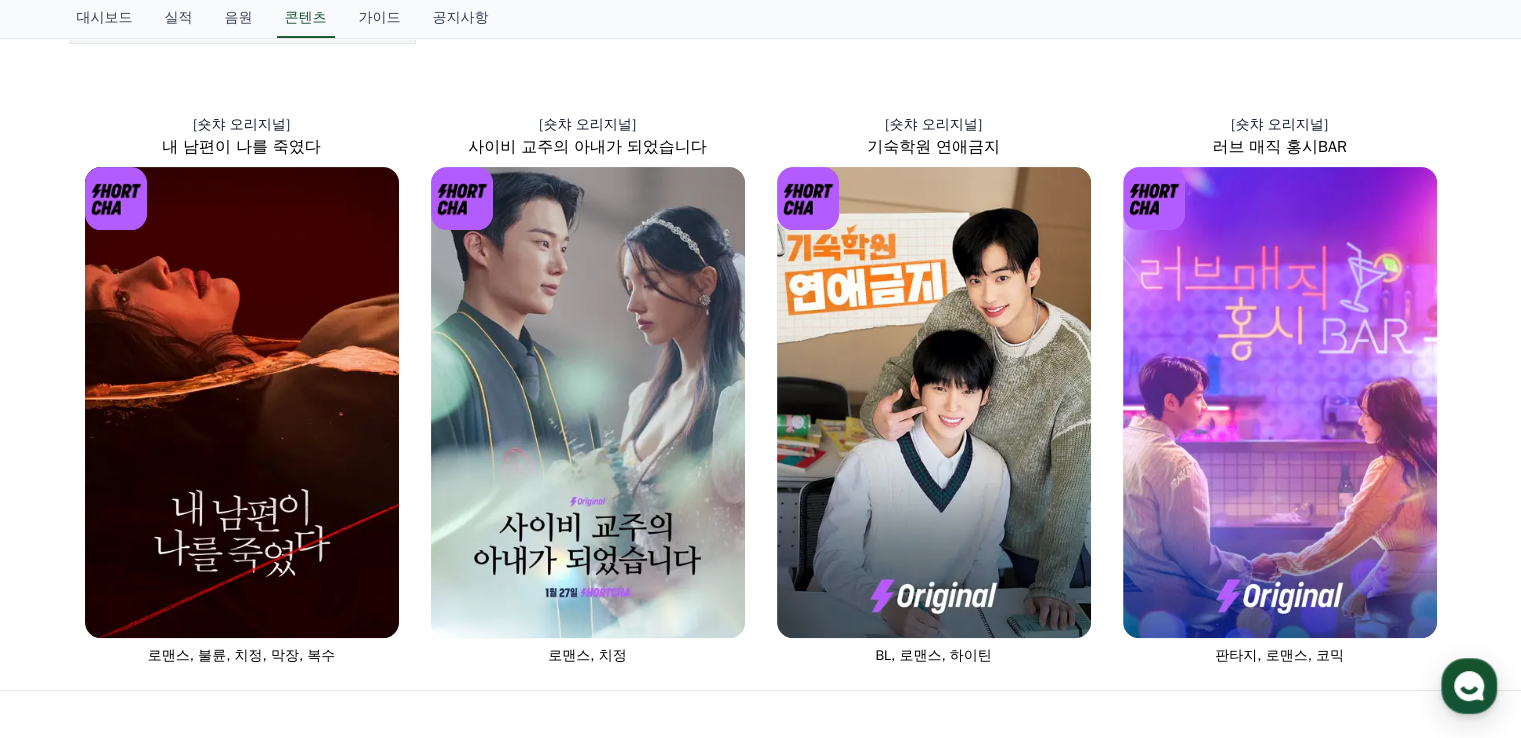 scroll, scrollTop: 202, scrollLeft: 0, axis: vertical 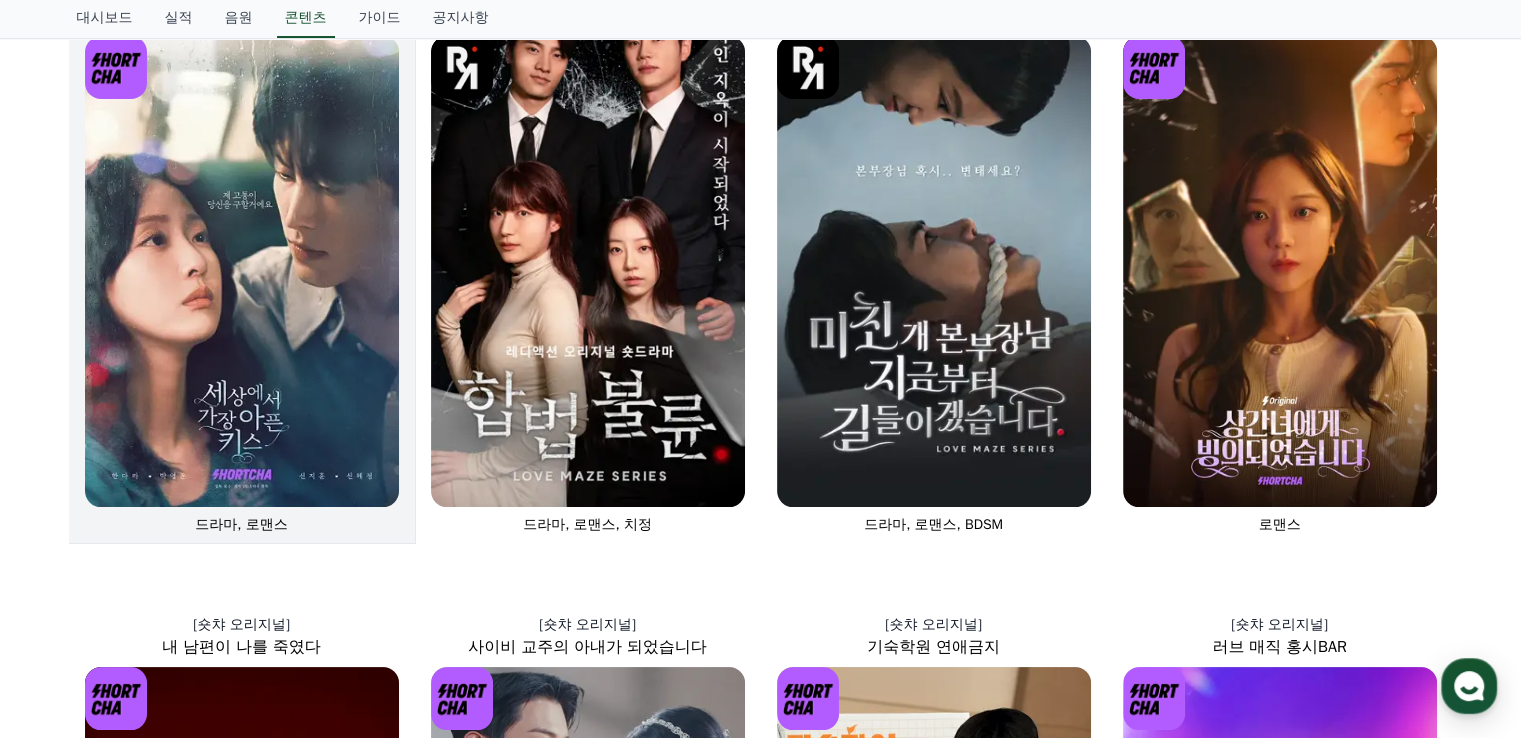 click at bounding box center (242, 271) 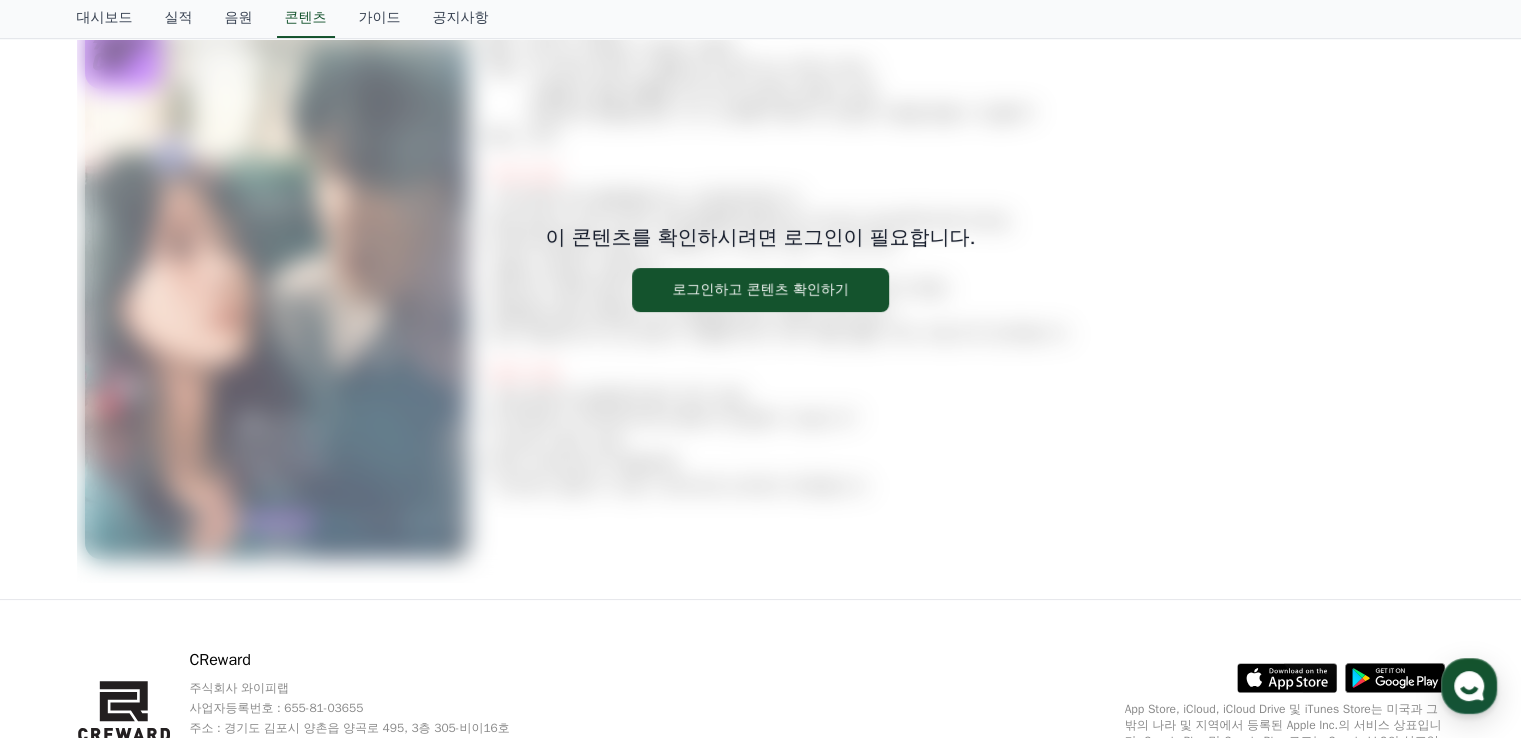 scroll, scrollTop: 0, scrollLeft: 0, axis: both 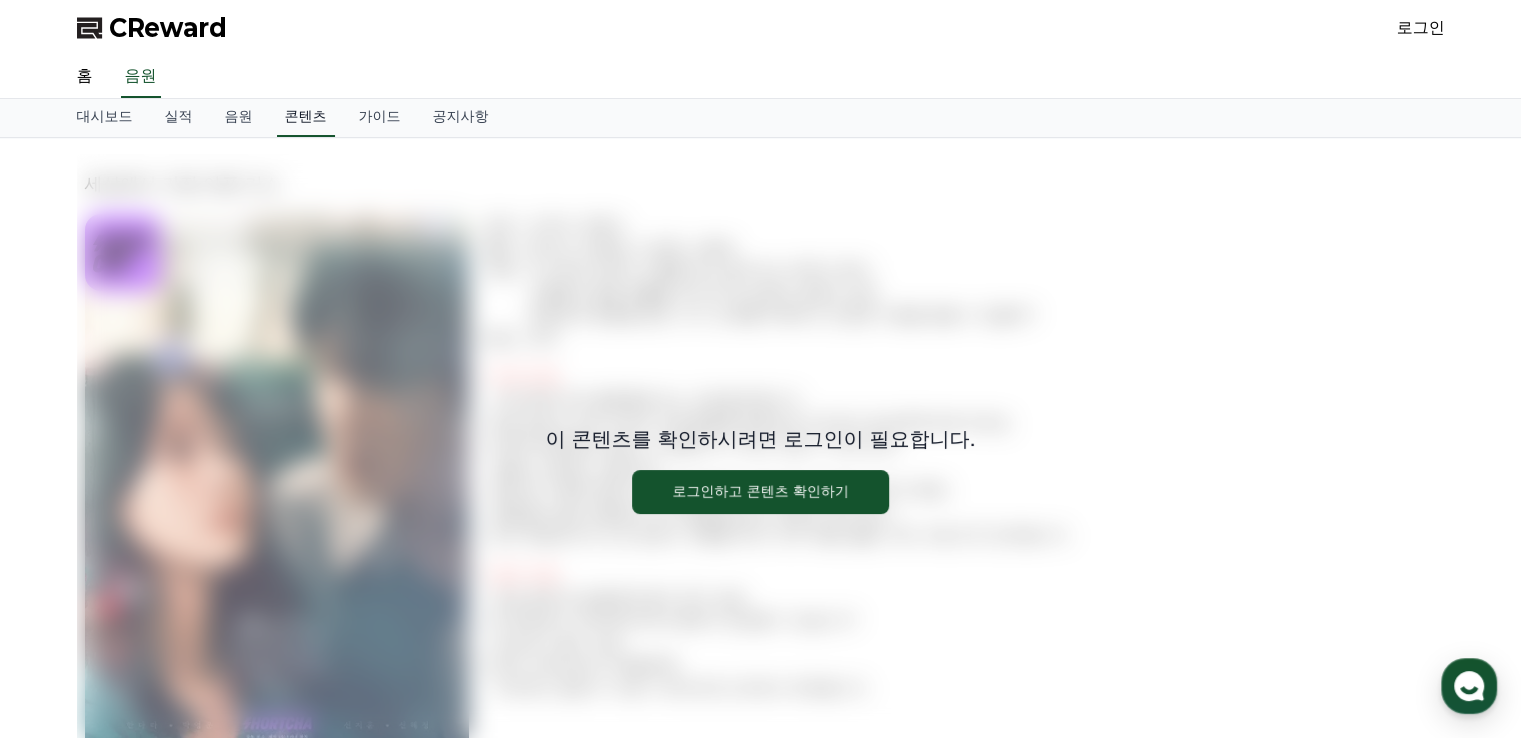 click on "콘텐츠" at bounding box center (306, 118) 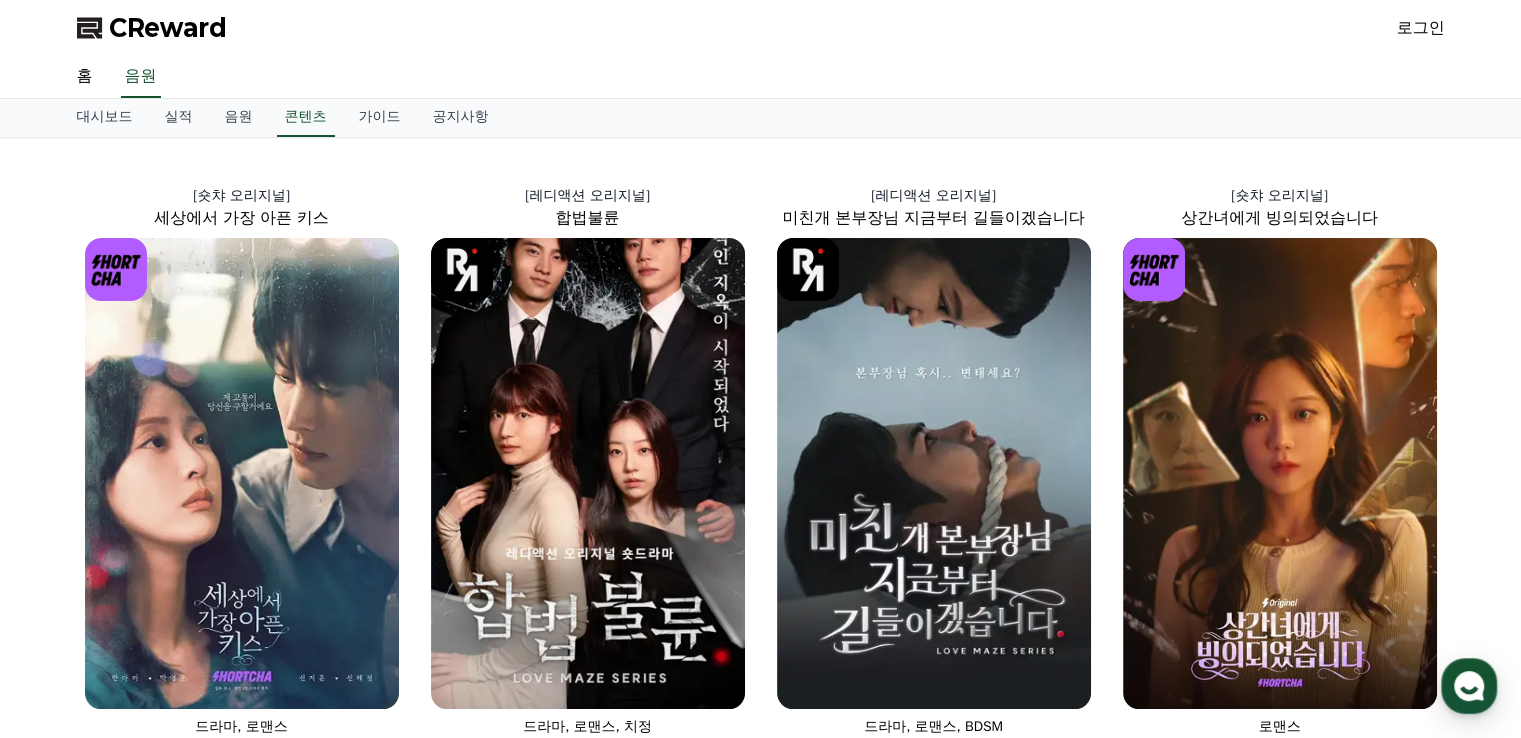 click at bounding box center [934, 473] 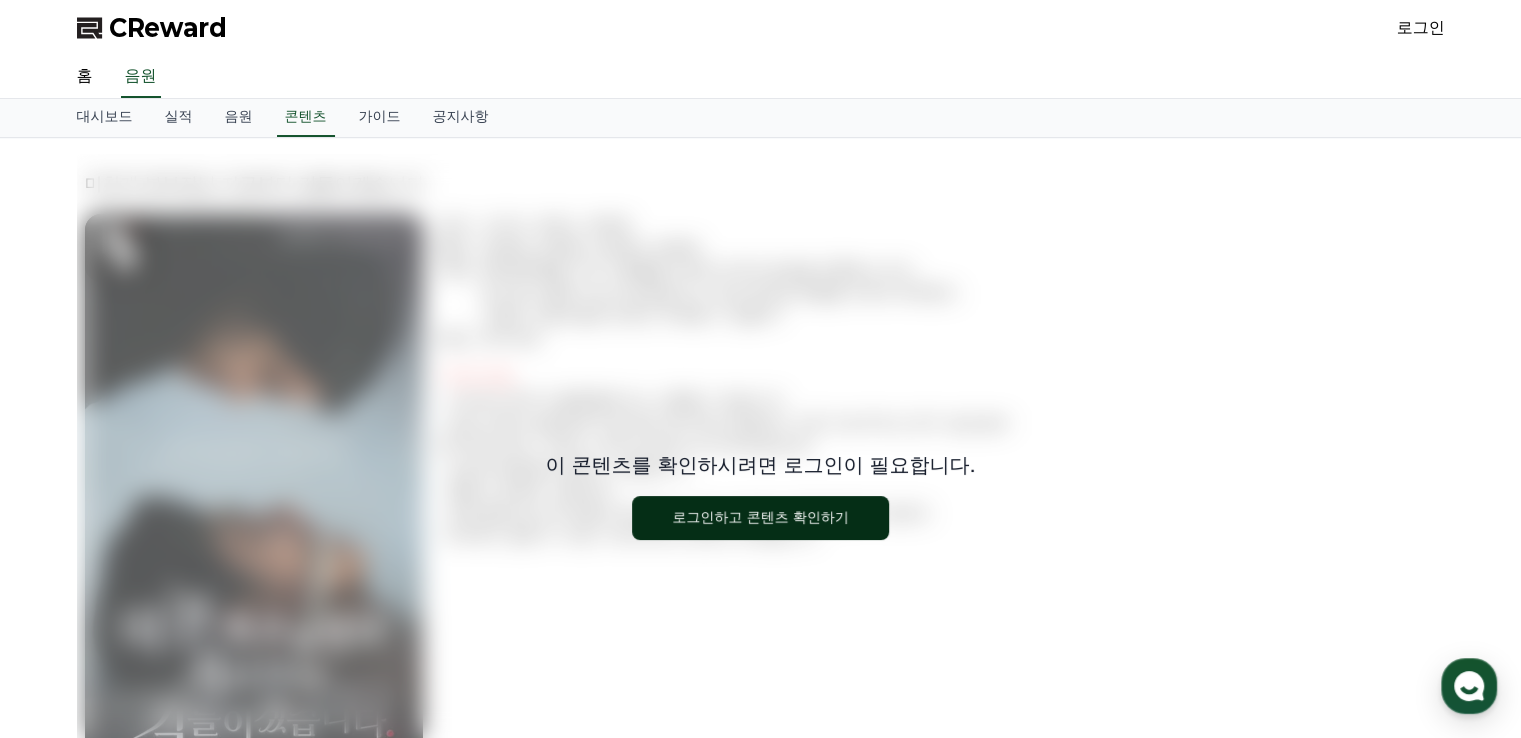 click on "로그인하고 콘텐츠 확인하기" at bounding box center [760, 518] 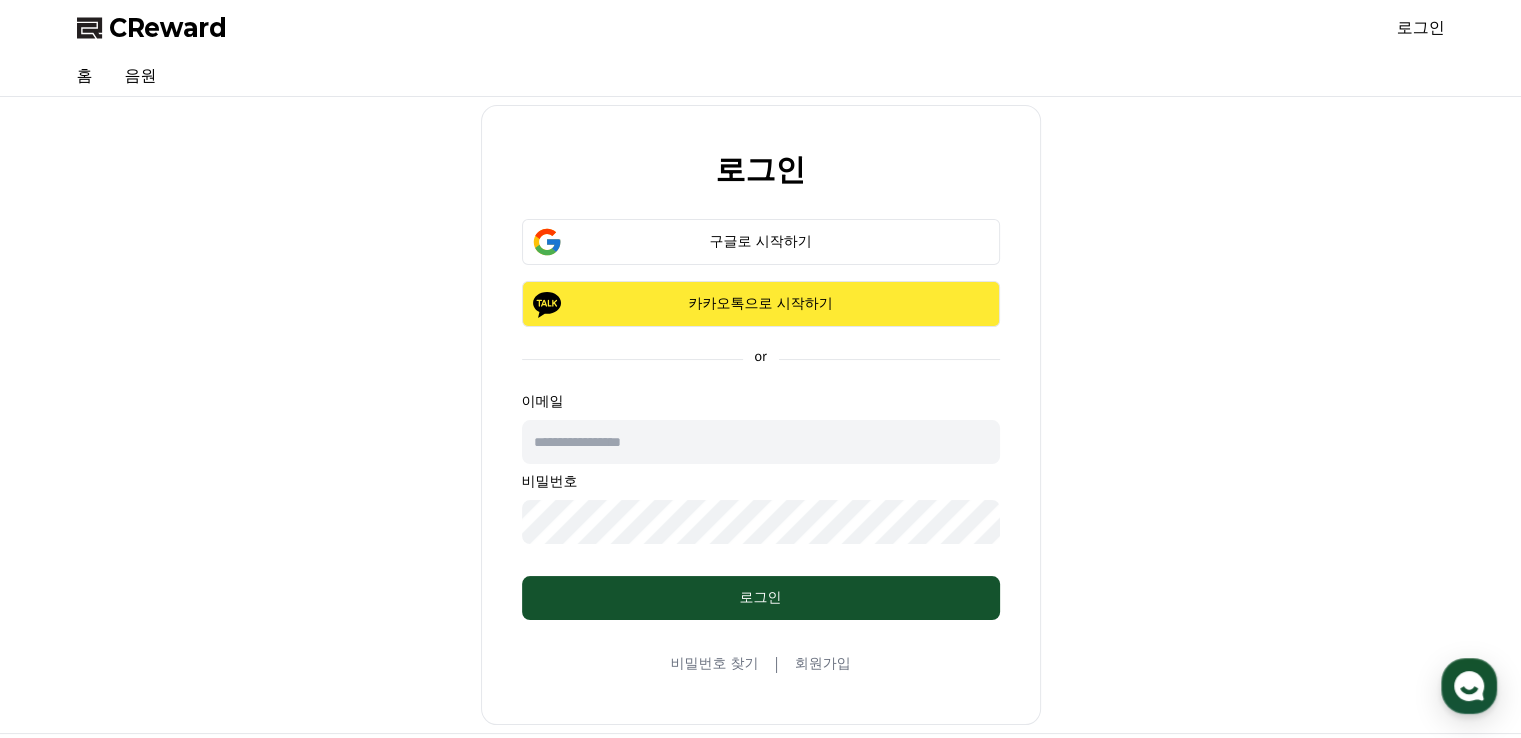 click on "카카오톡으로 시작하기" at bounding box center (761, 304) 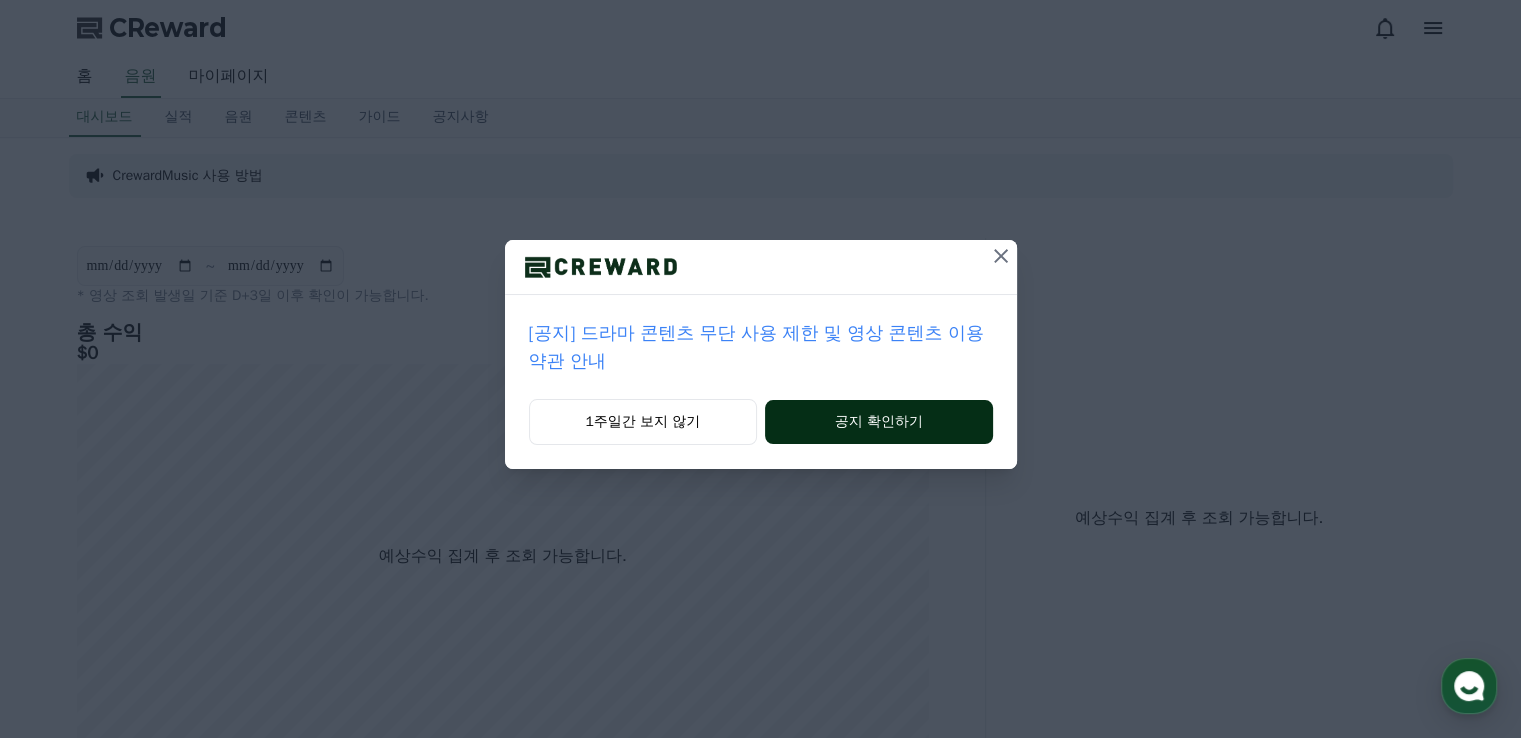 scroll, scrollTop: 0, scrollLeft: 0, axis: both 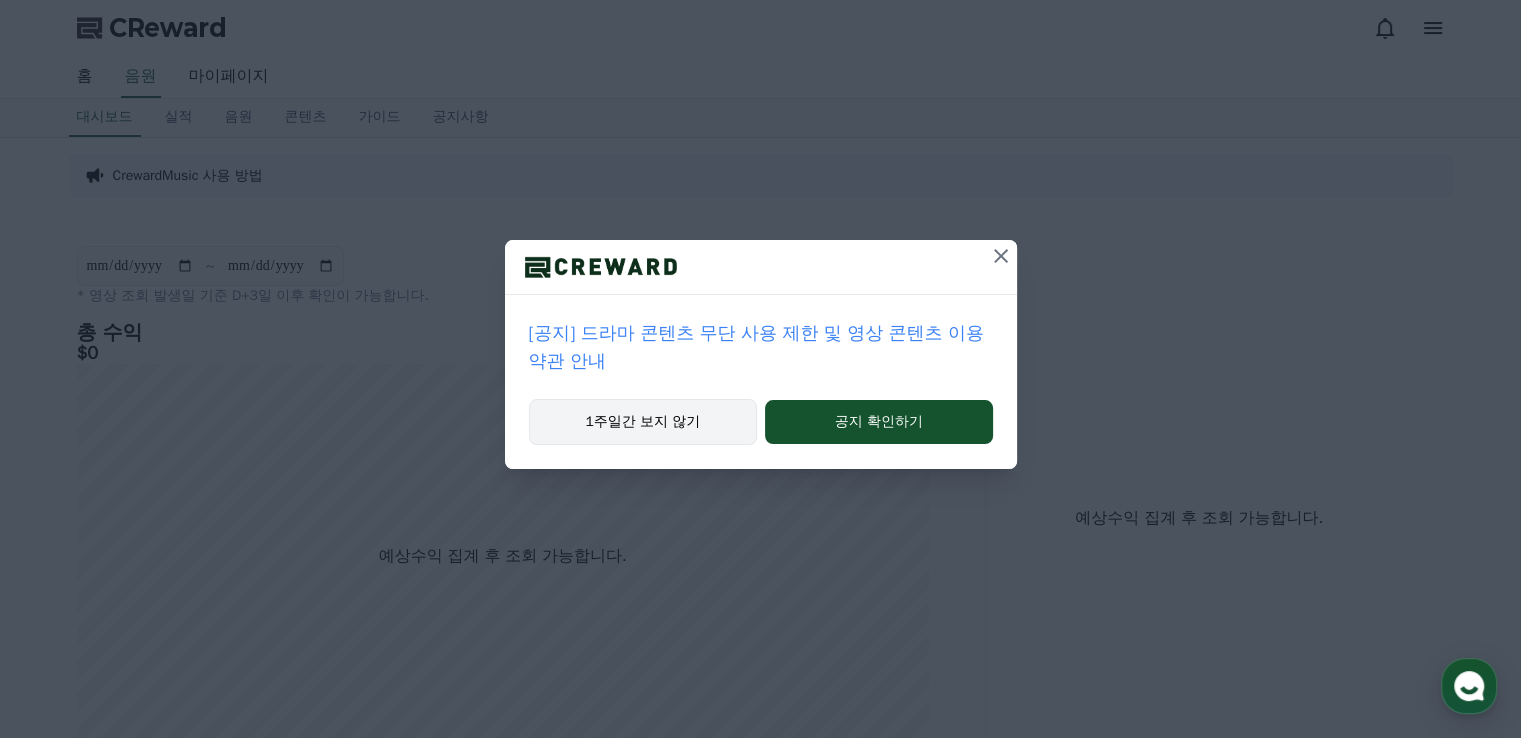 click on "1주일간 보지 않기" at bounding box center (643, 422) 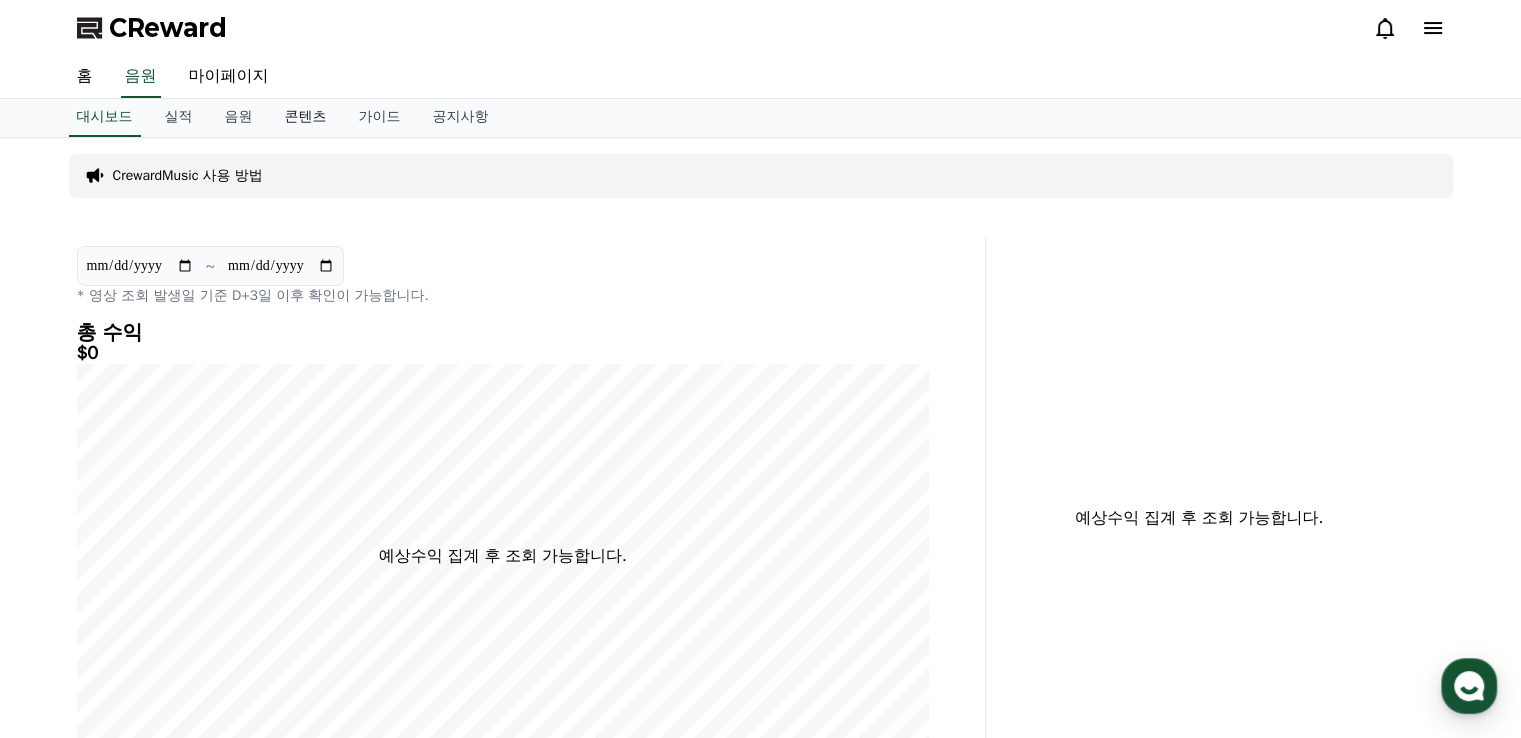 click on "콘텐츠" at bounding box center (306, 118) 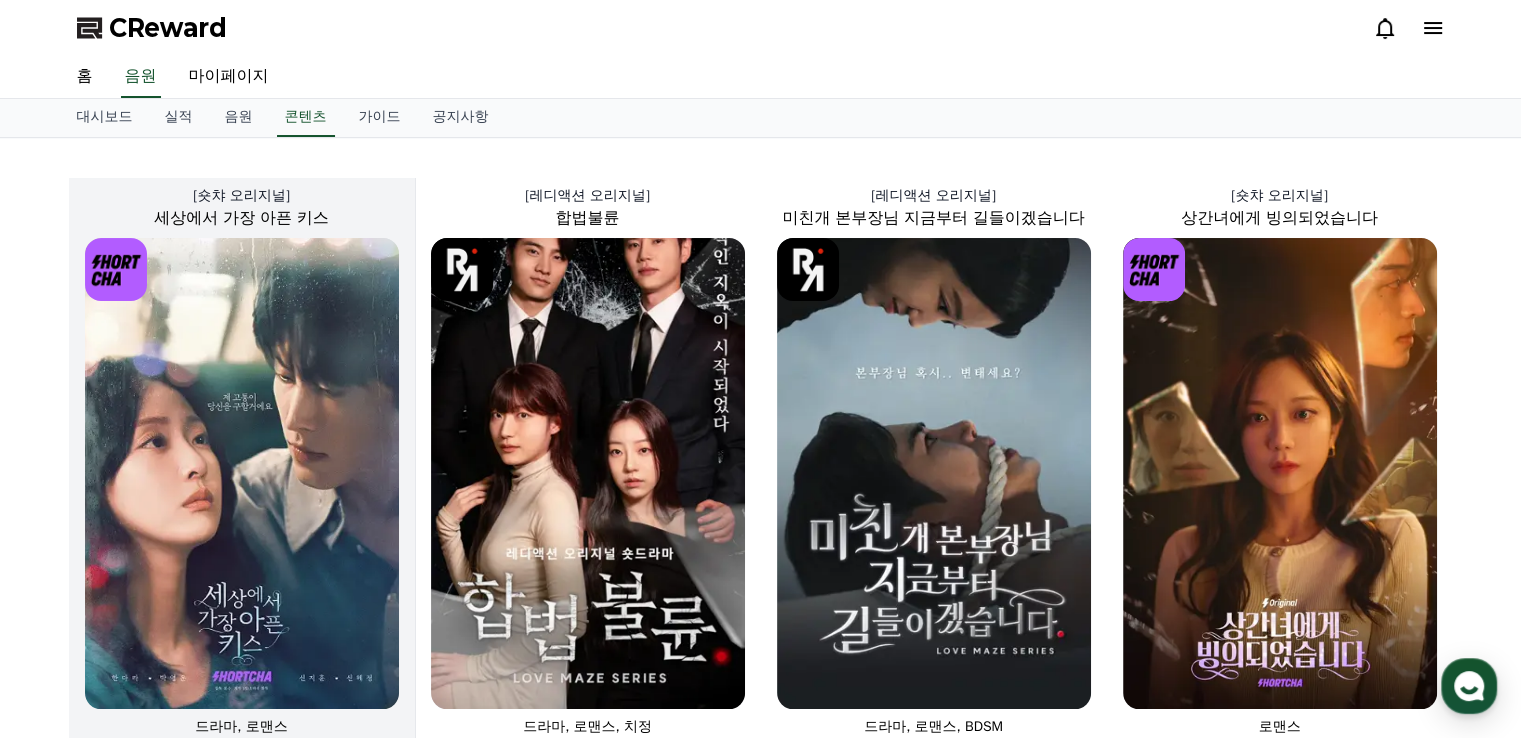 click at bounding box center [242, 473] 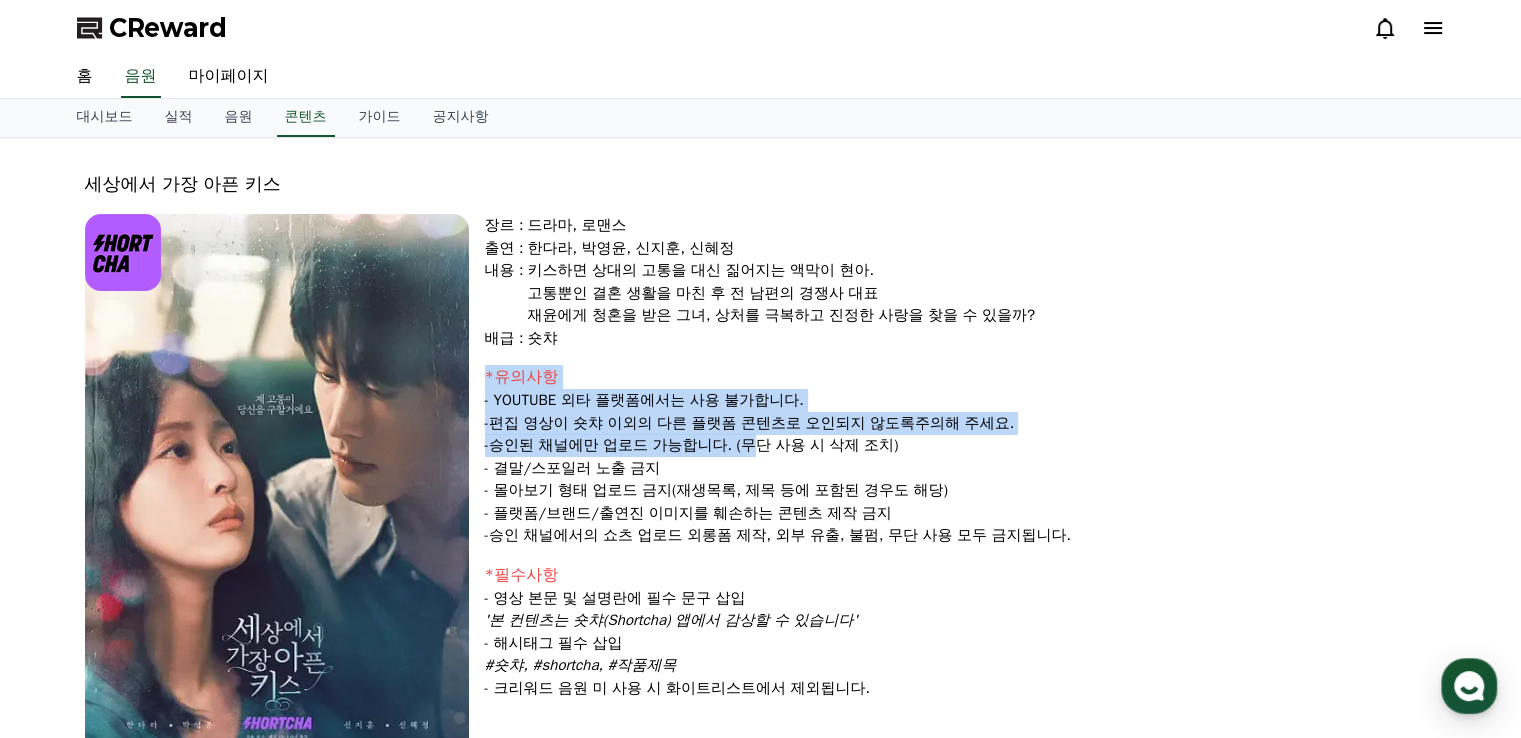 drag, startPoint x: 605, startPoint y: 329, endPoint x: 770, endPoint y: 441, distance: 199.42166 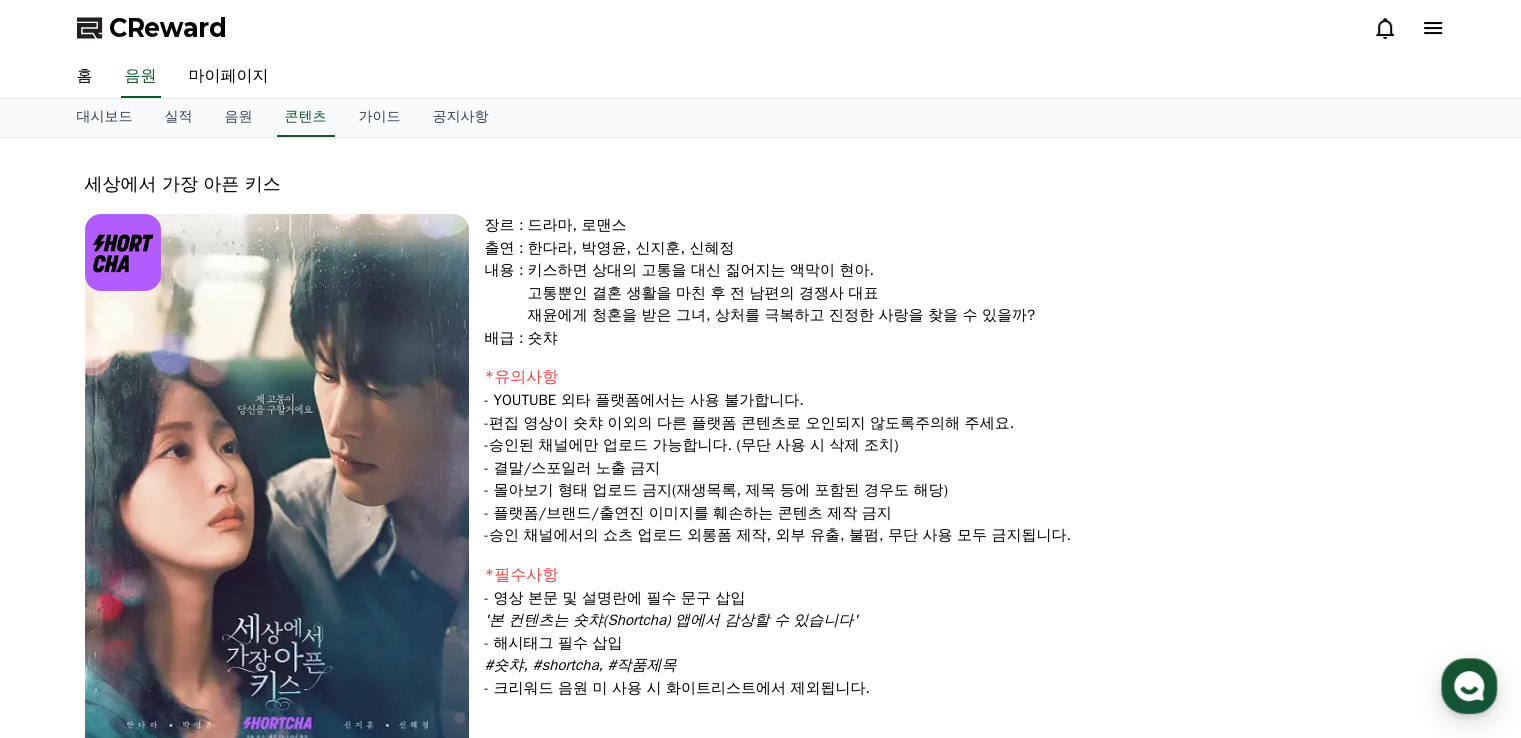 drag, startPoint x: 581, startPoint y: 406, endPoint x: 985, endPoint y: 419, distance: 404.2091 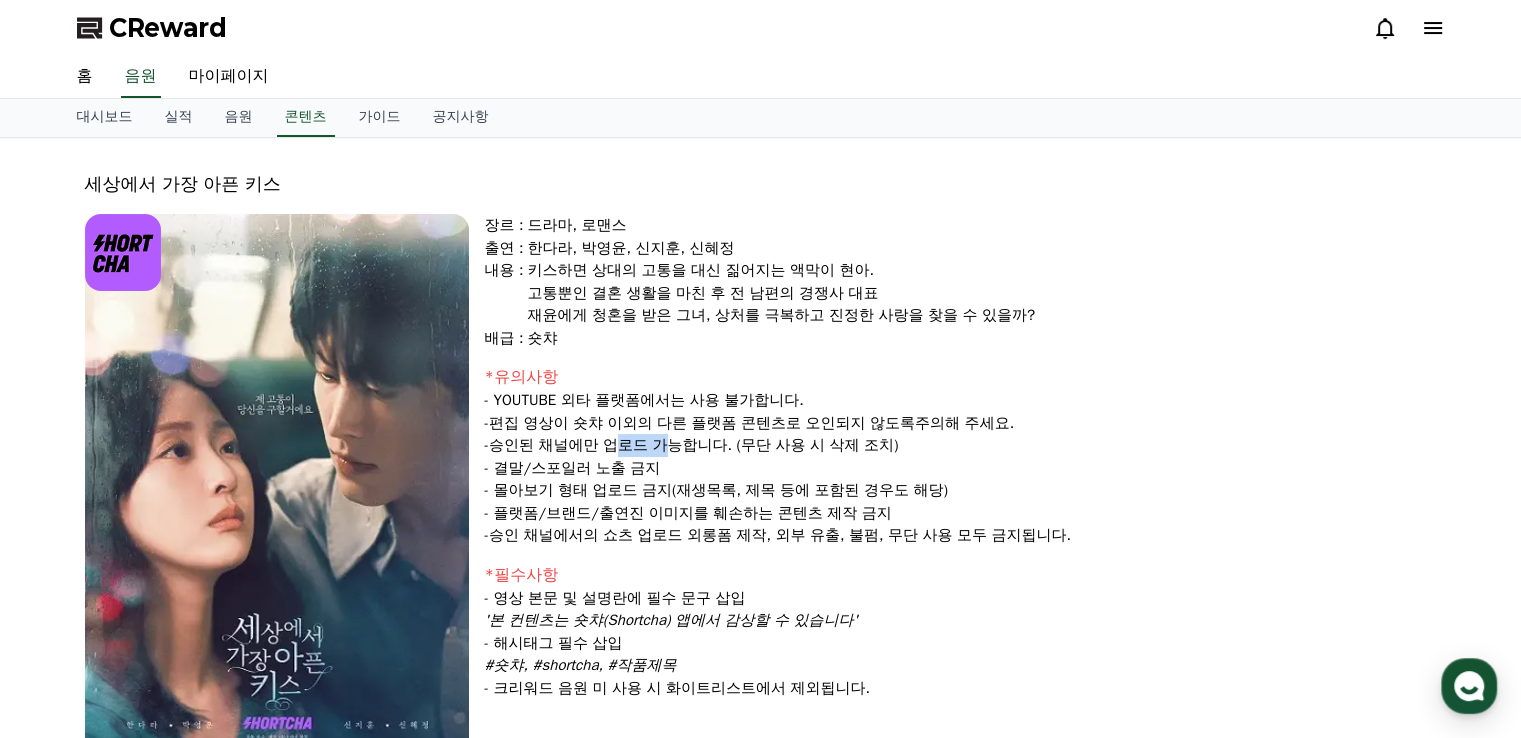 drag, startPoint x: 676, startPoint y: 438, endPoint x: 577, endPoint y: 430, distance: 99.32271 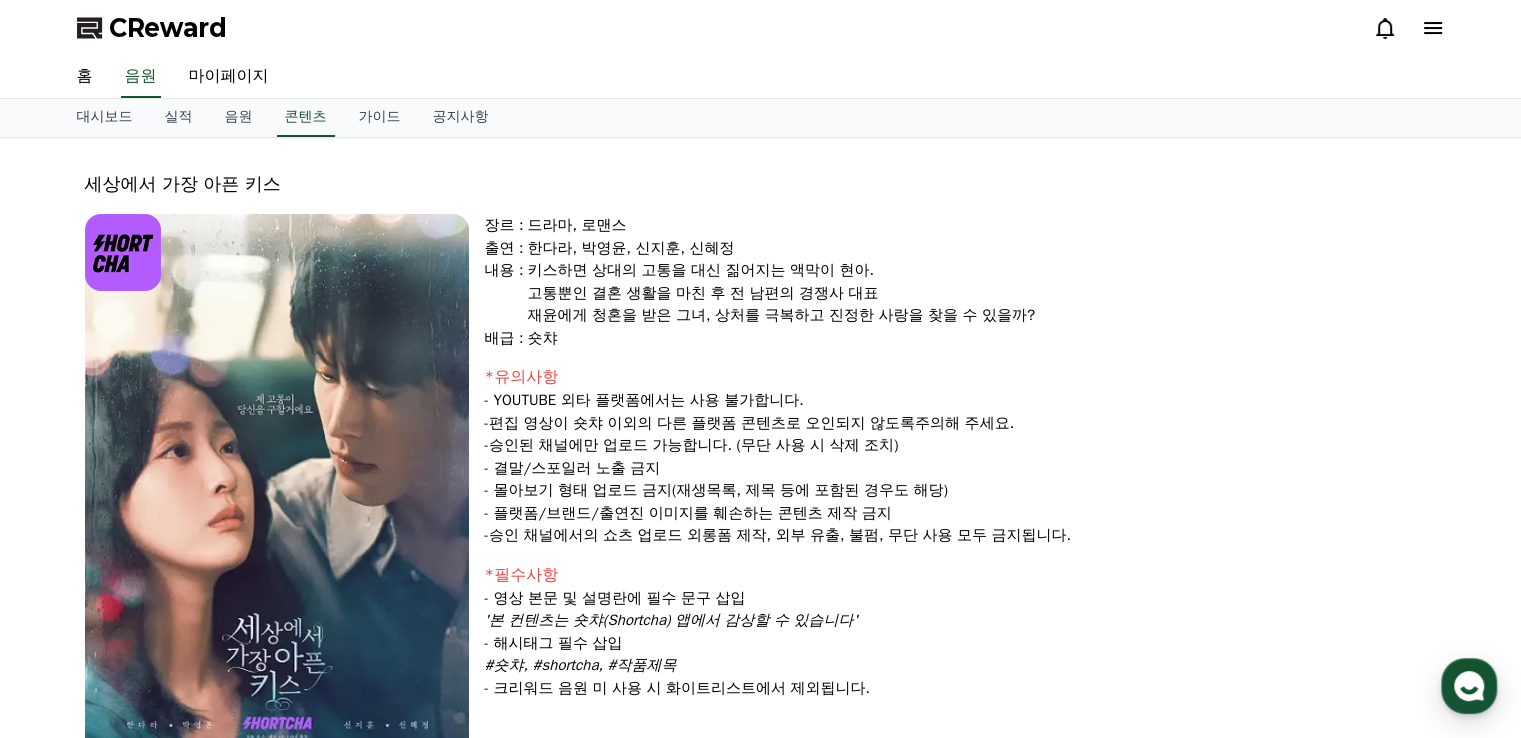 click on "-  승인된 채널에만 업로드 가능 합니다. (무단 사용 시 삭제 조치)" at bounding box center [961, 445] 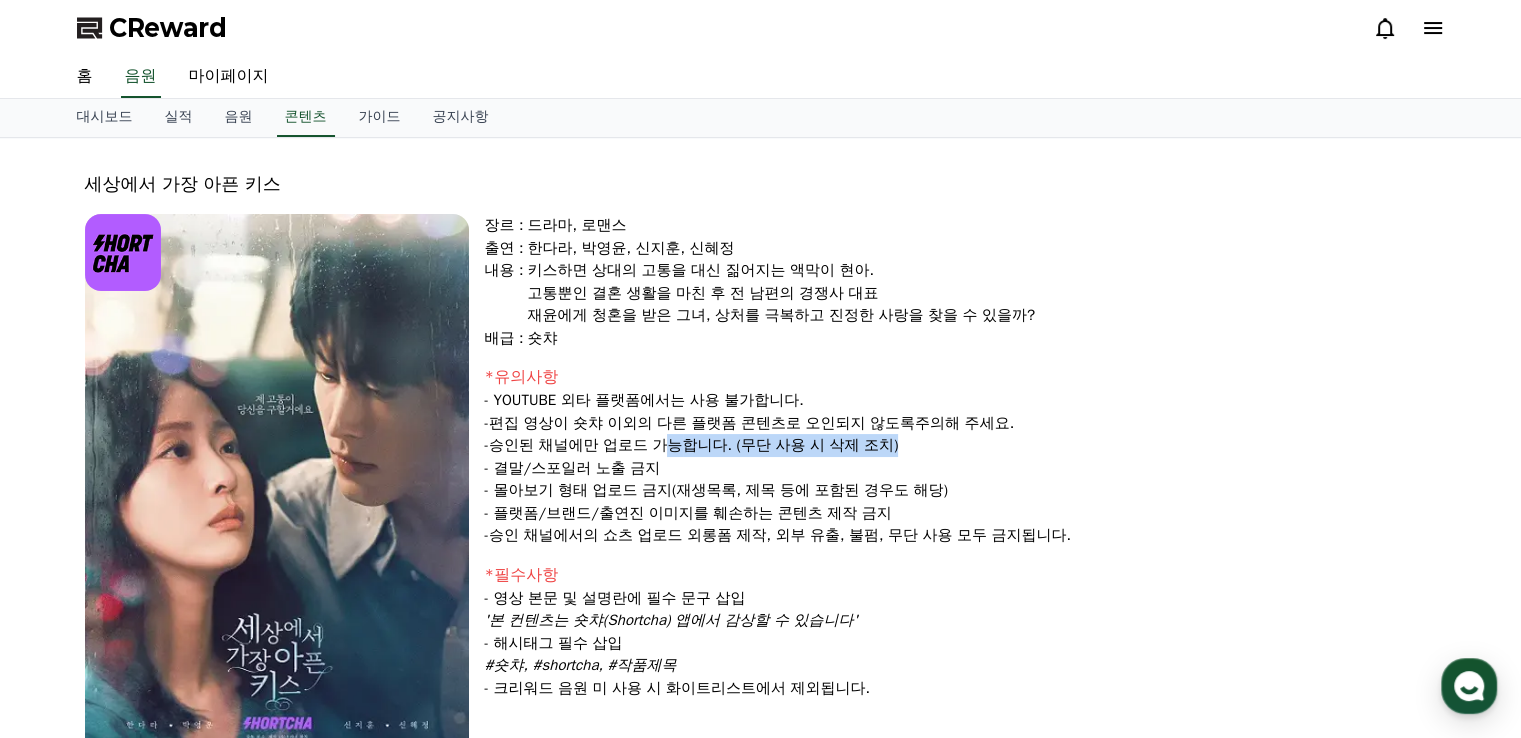 drag, startPoint x: 844, startPoint y: 443, endPoint x: 956, endPoint y: 443, distance: 112 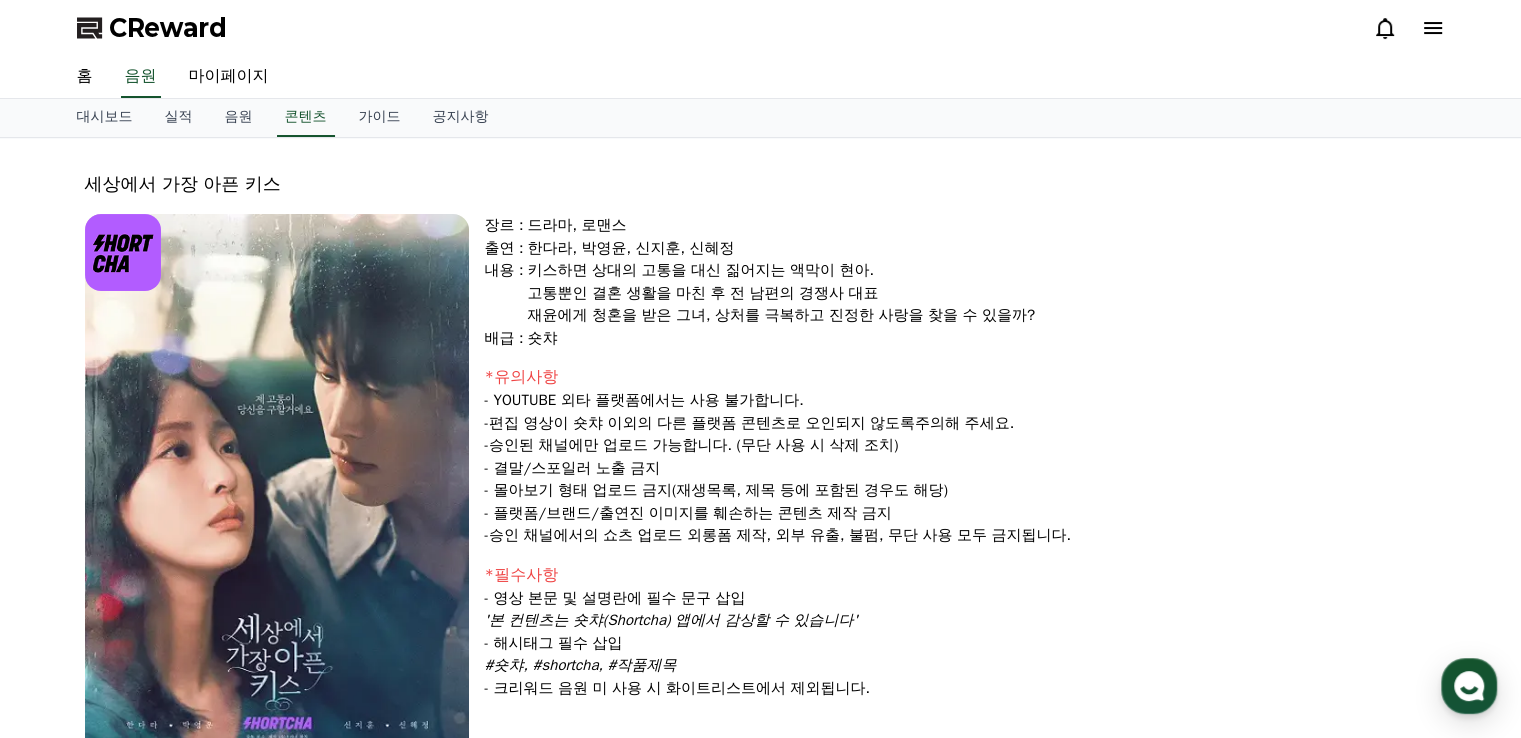 click on "승인 채널에서의 쇼츠 업로드 외" at bounding box center [595, 535] 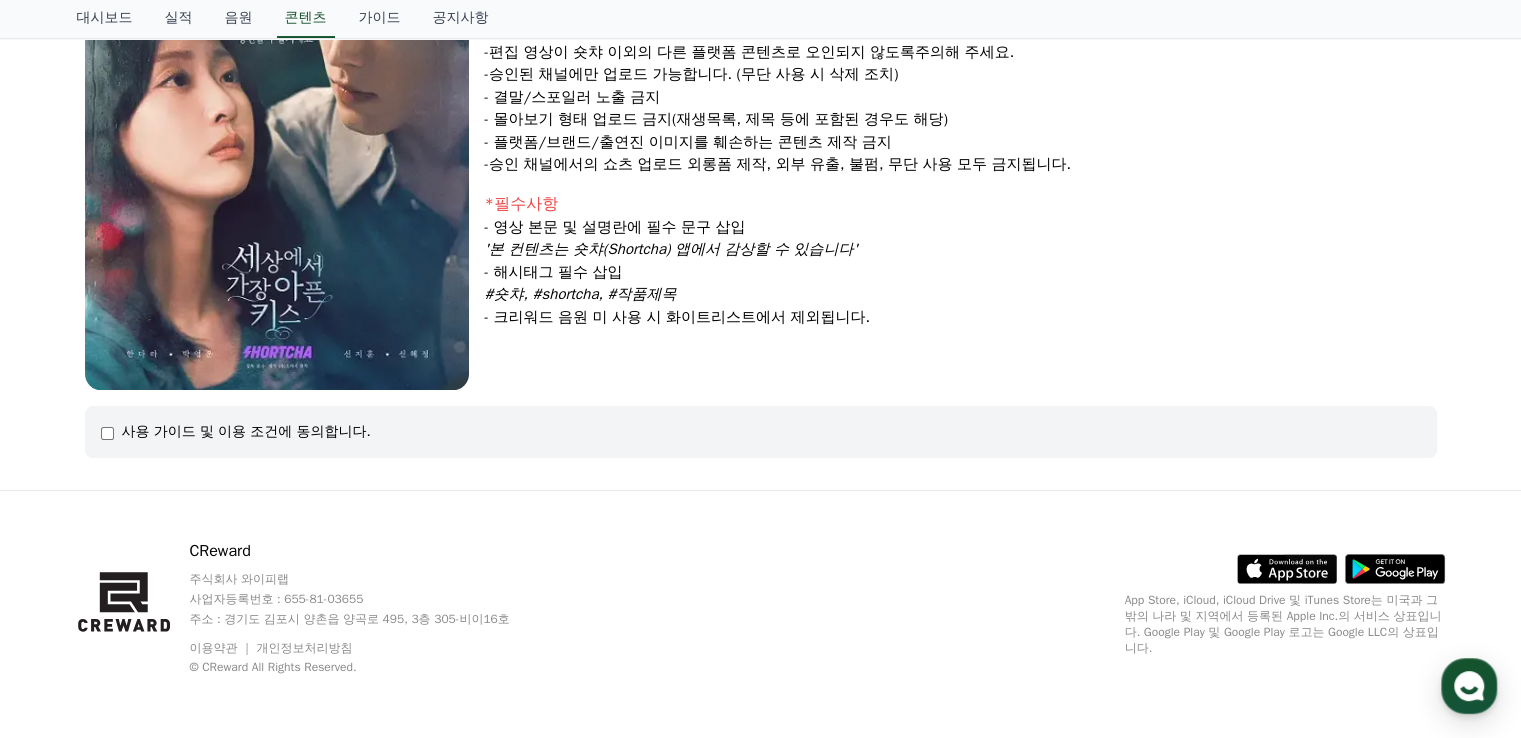 scroll, scrollTop: 0, scrollLeft: 0, axis: both 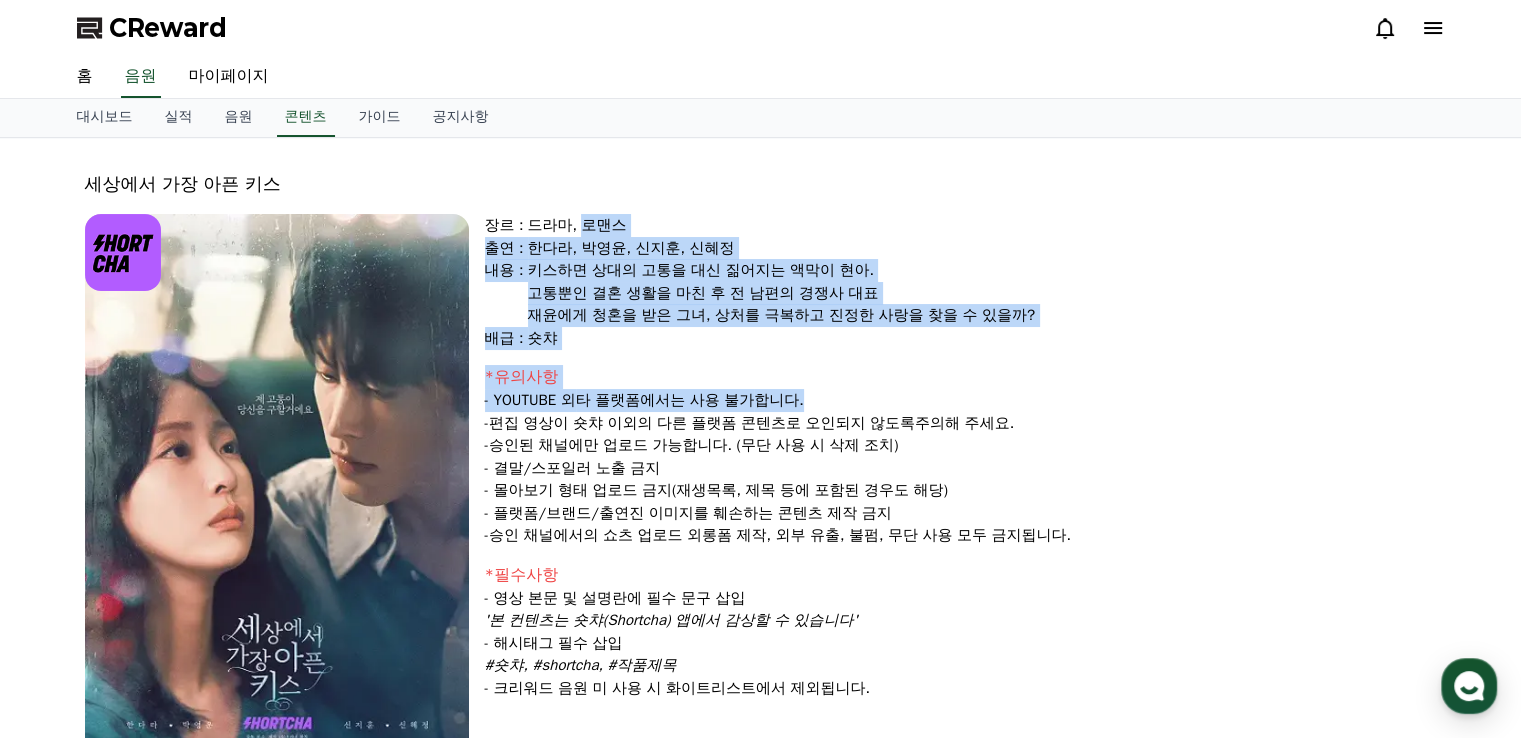drag, startPoint x: 583, startPoint y: 227, endPoint x: 983, endPoint y: 394, distance: 433.46164 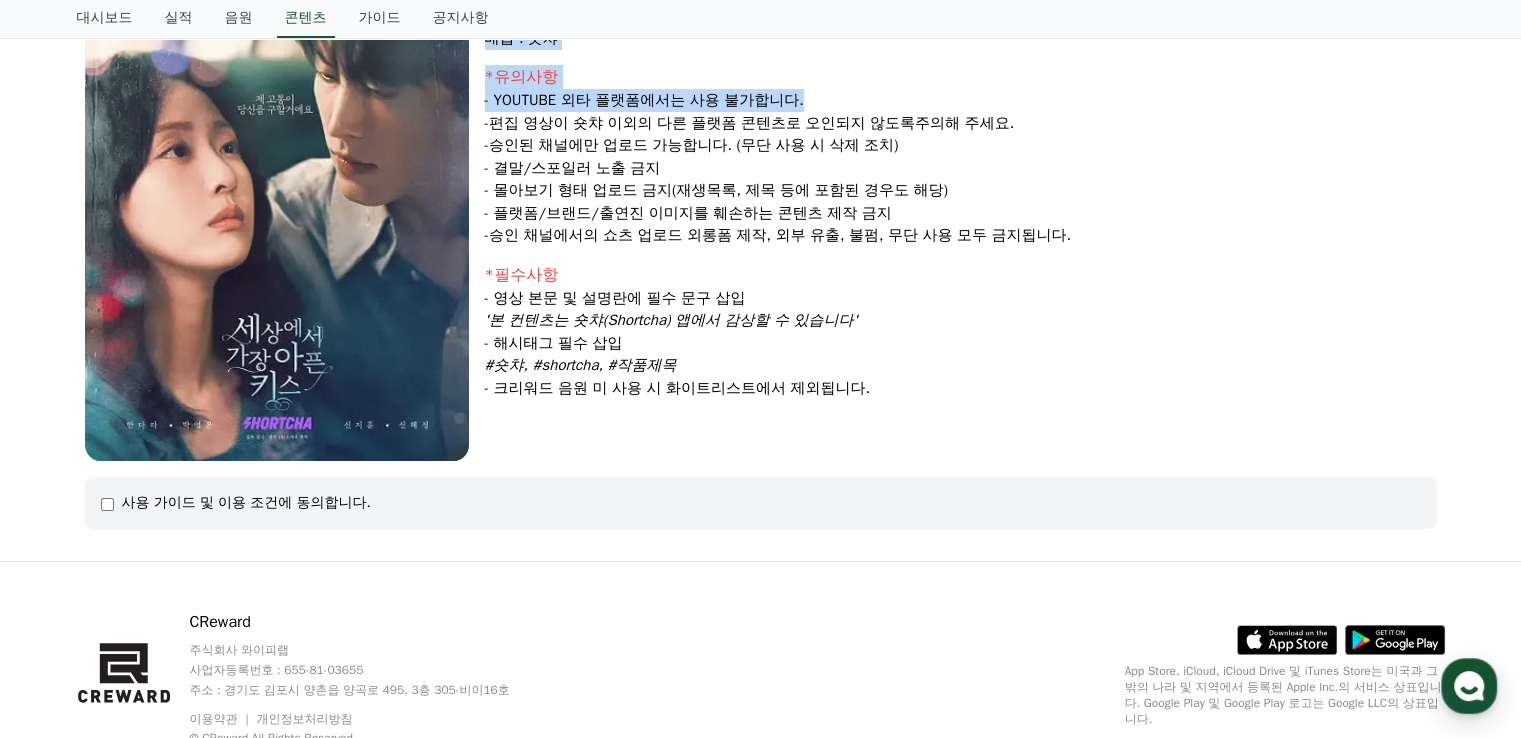 scroll, scrollTop: 0, scrollLeft: 0, axis: both 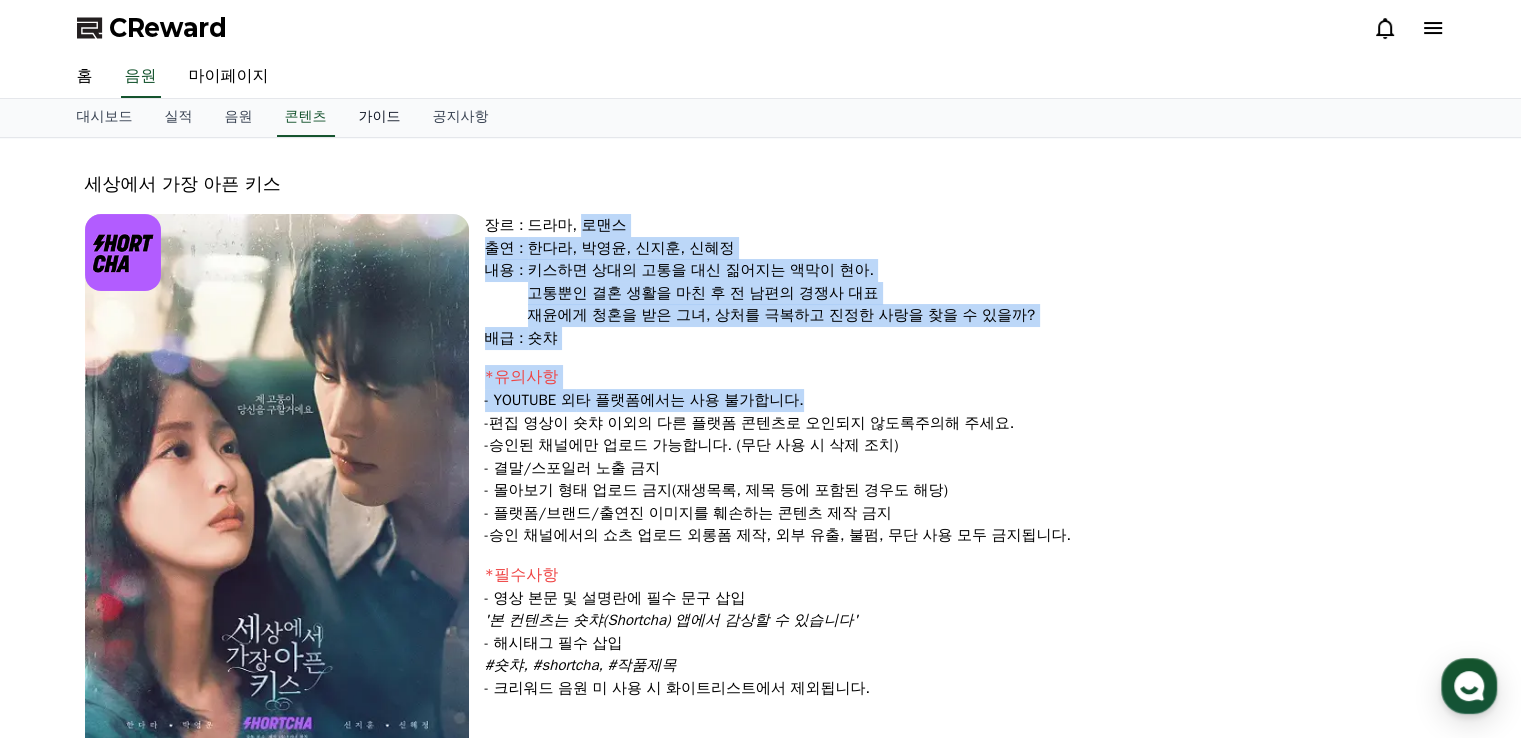 click on "가이드" at bounding box center [380, 118] 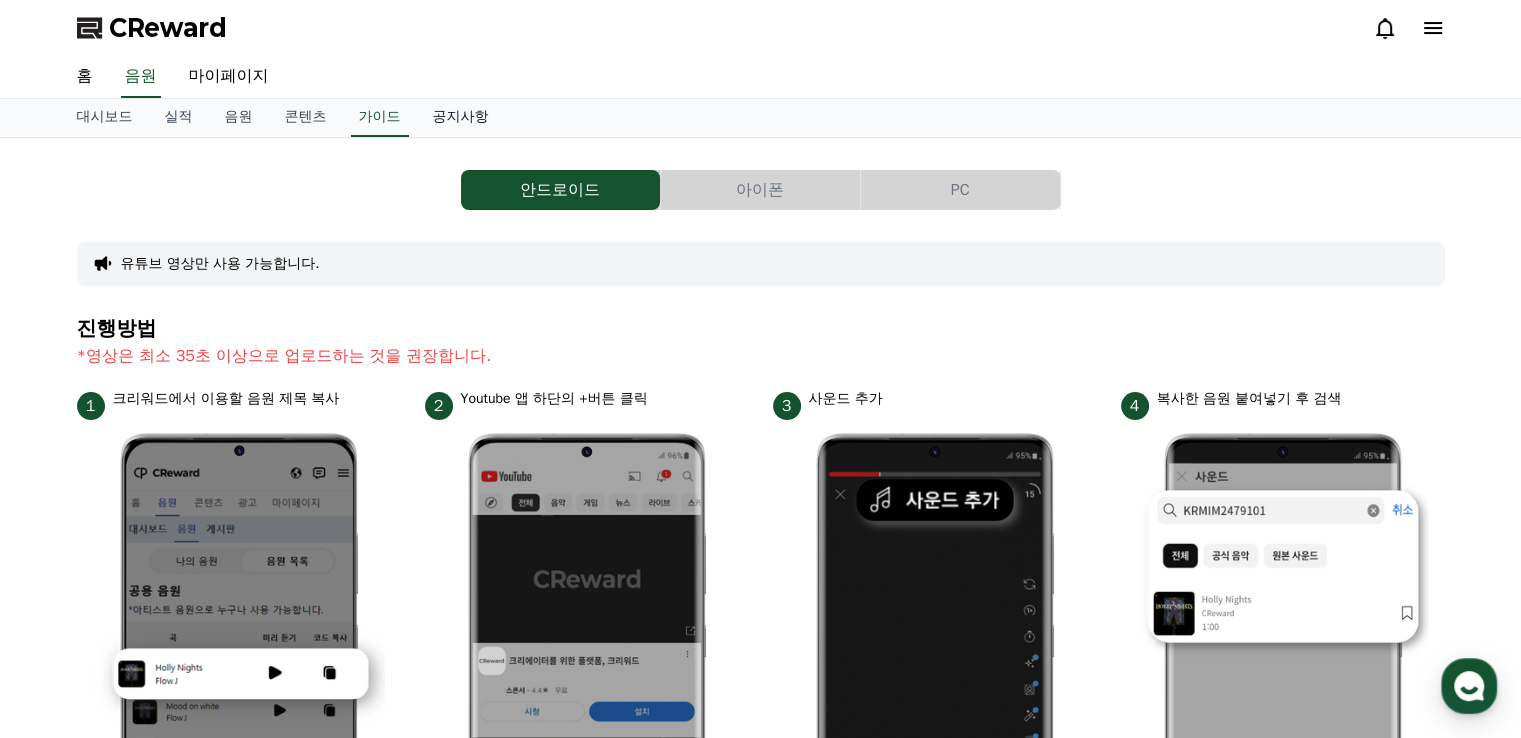 click on "공지사항" at bounding box center [461, 118] 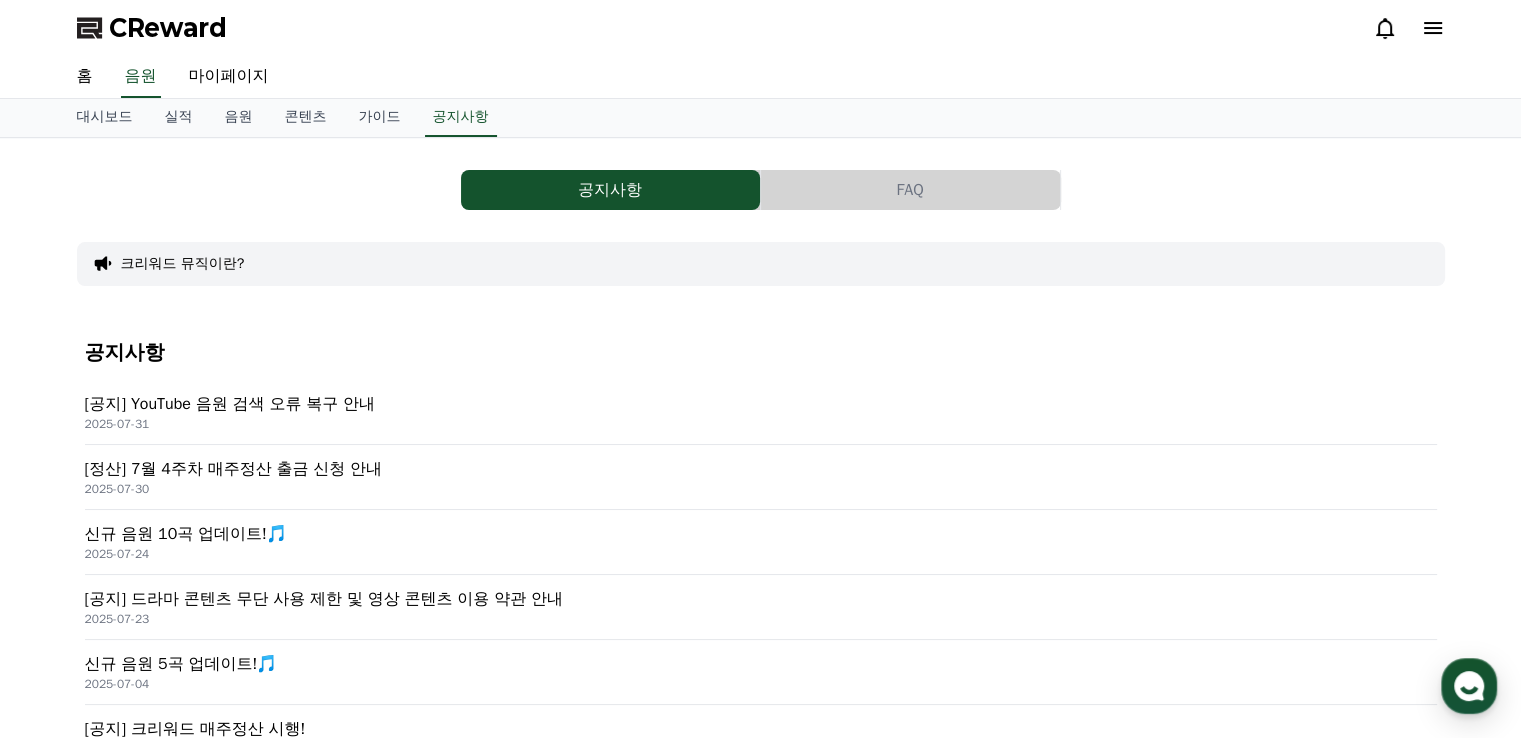 scroll, scrollTop: 100, scrollLeft: 0, axis: vertical 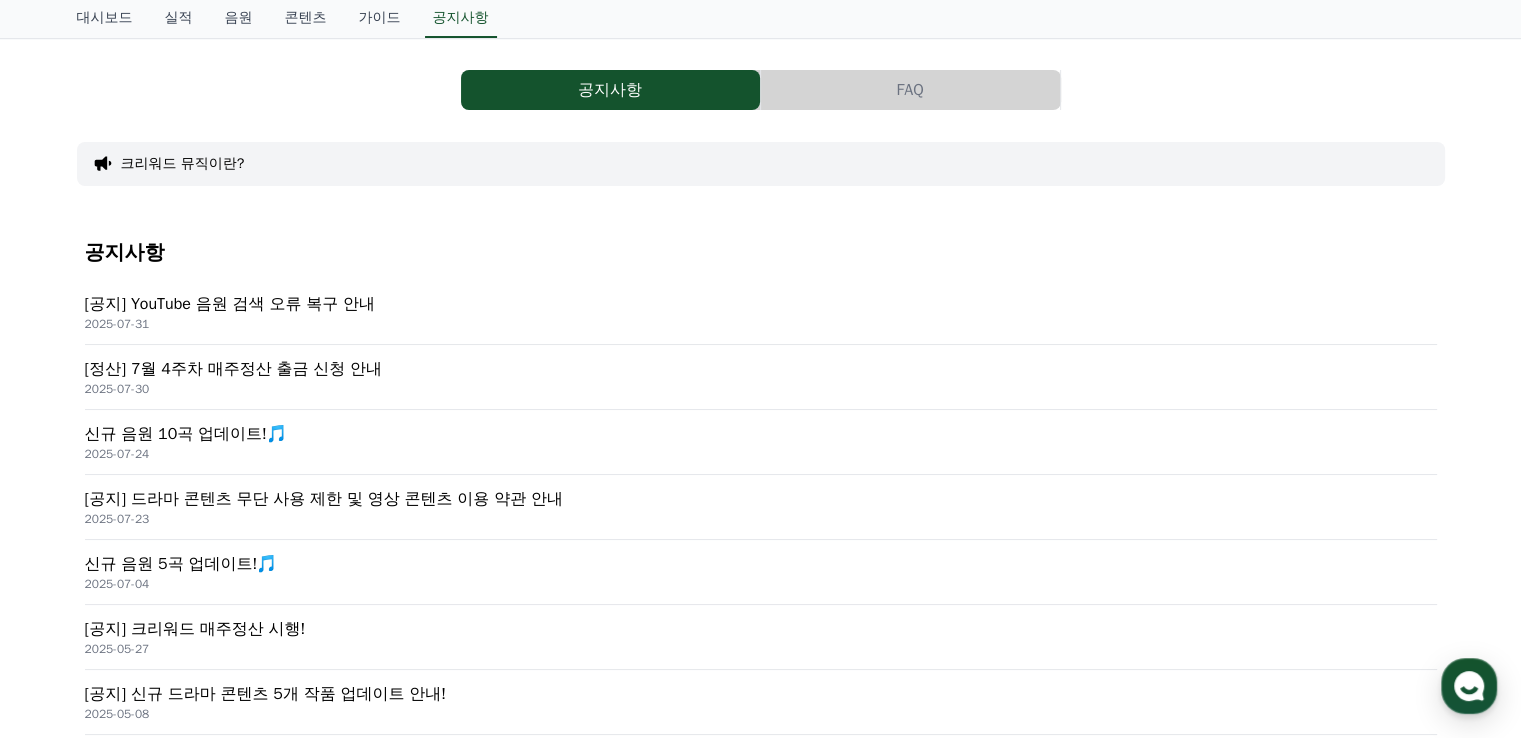 click on "[공지] 드라마 콘텐츠 무단 사용 제한 및 영상 콘텐츠 이용 약관 안내" at bounding box center (761, 499) 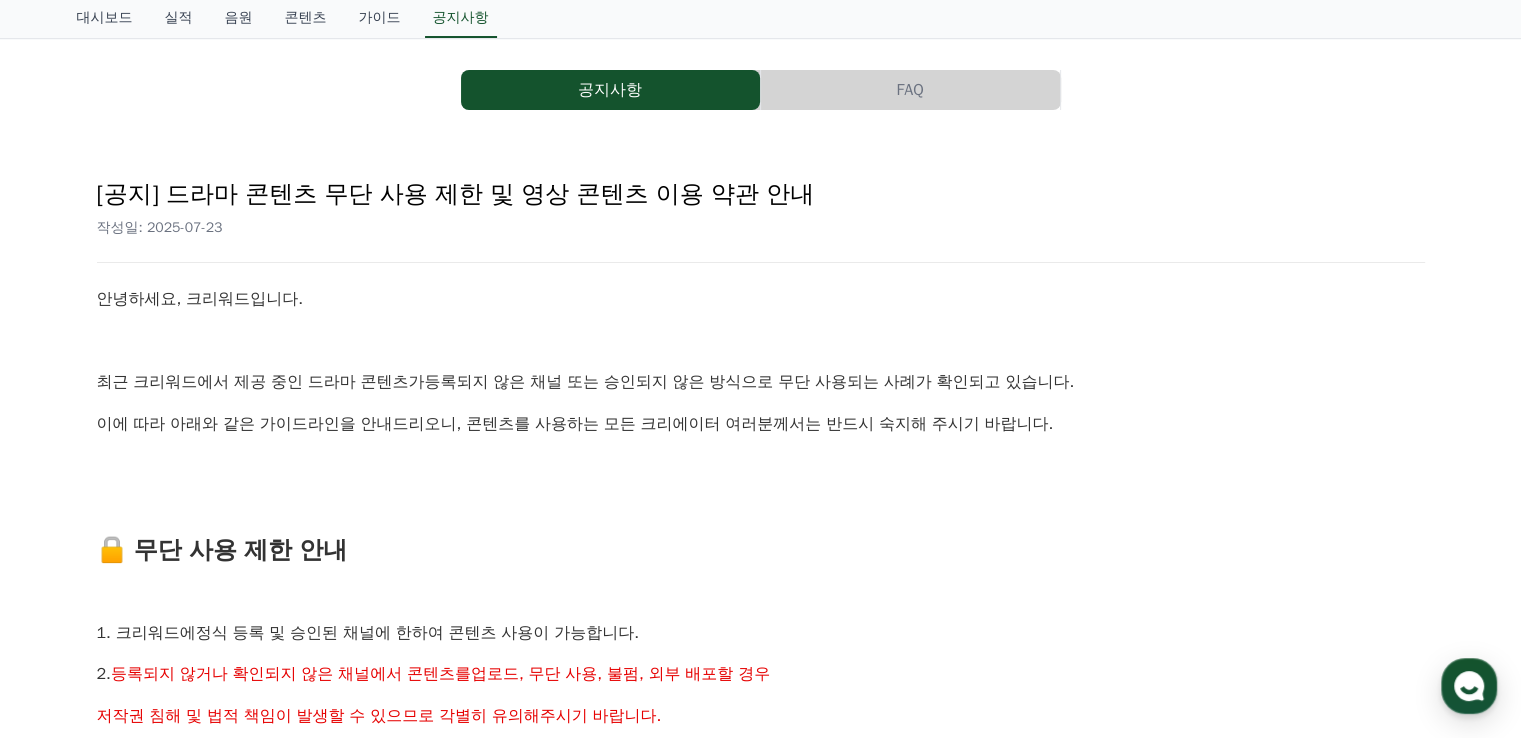 scroll, scrollTop: 0, scrollLeft: 0, axis: both 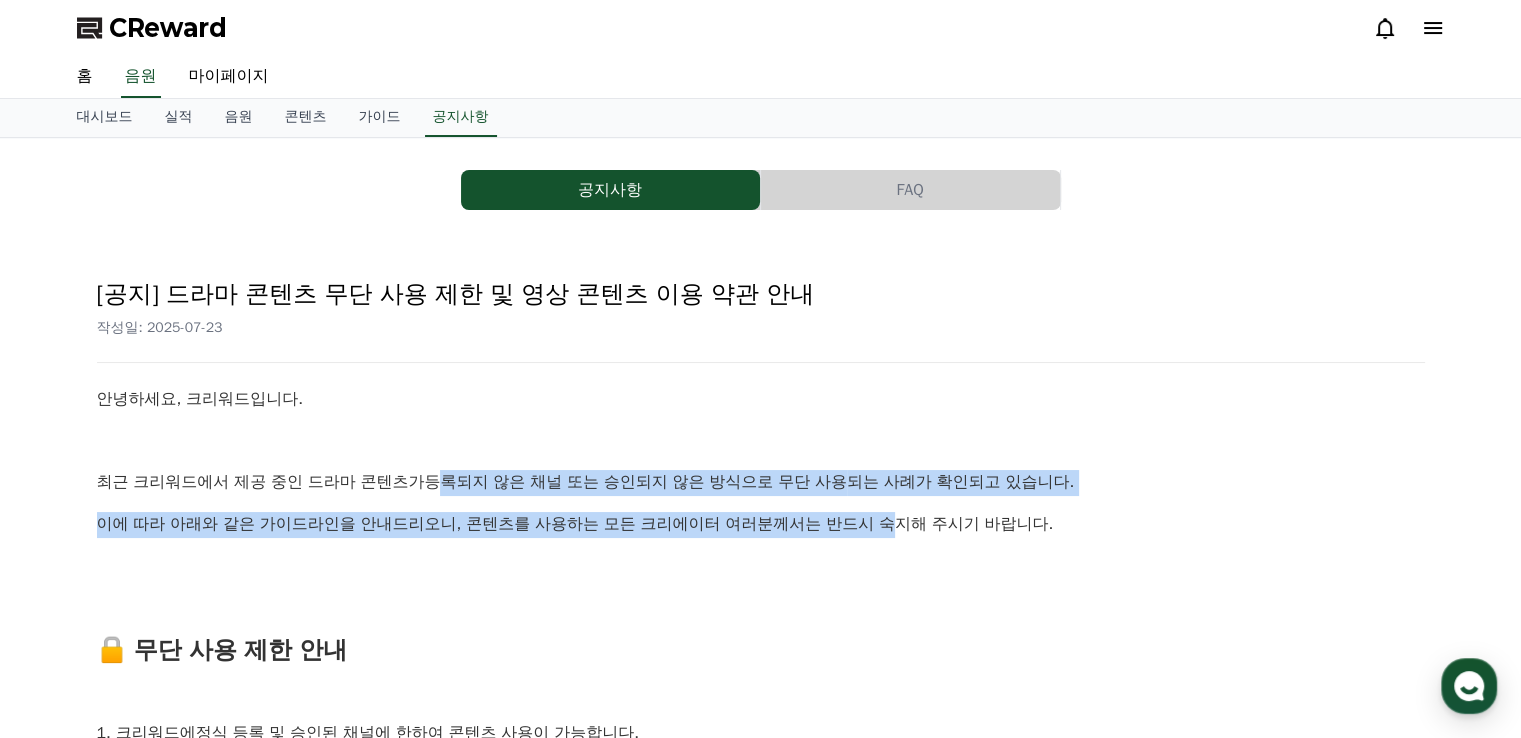 drag, startPoint x: 457, startPoint y: 478, endPoint x: 907, endPoint y: 534, distance: 453.47107 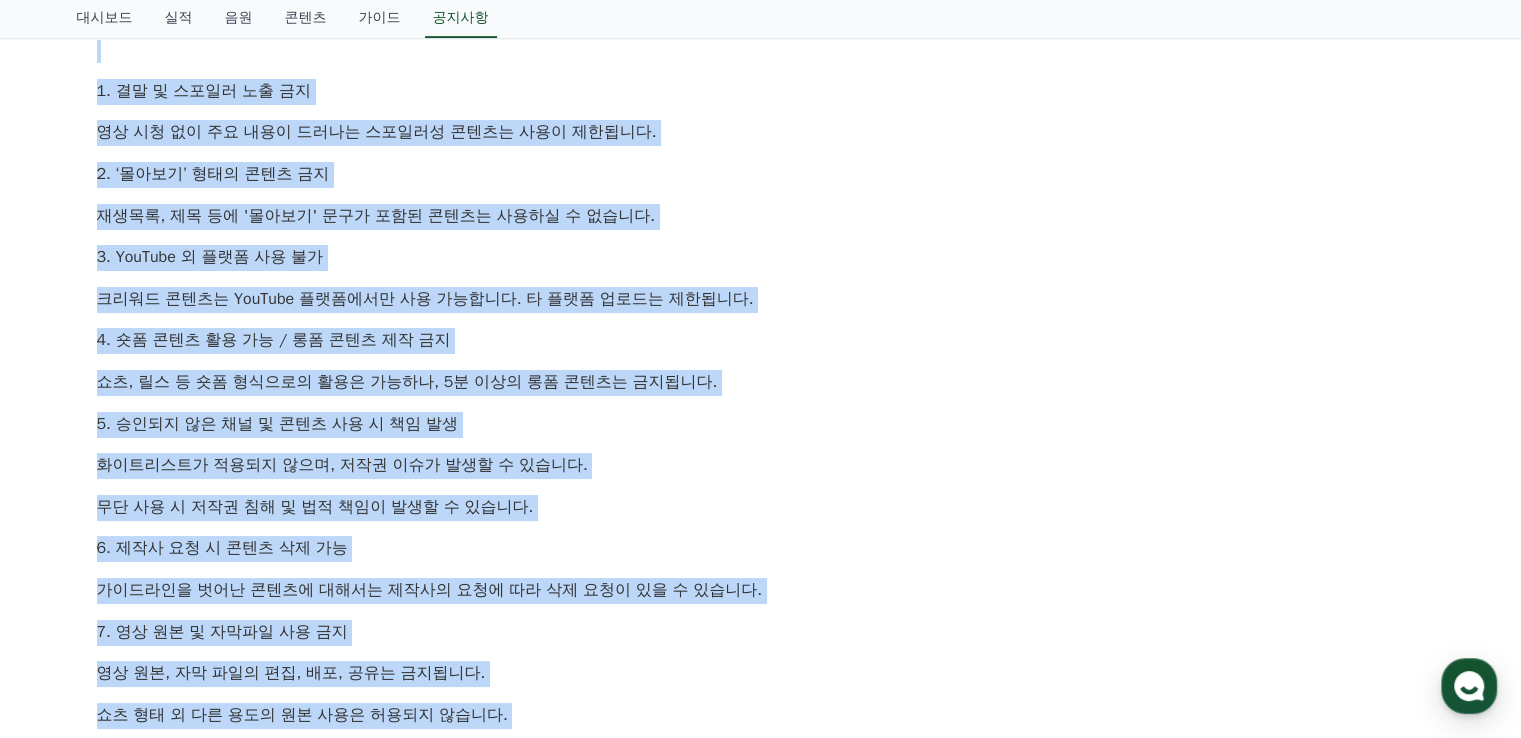 scroll, scrollTop: 1500, scrollLeft: 0, axis: vertical 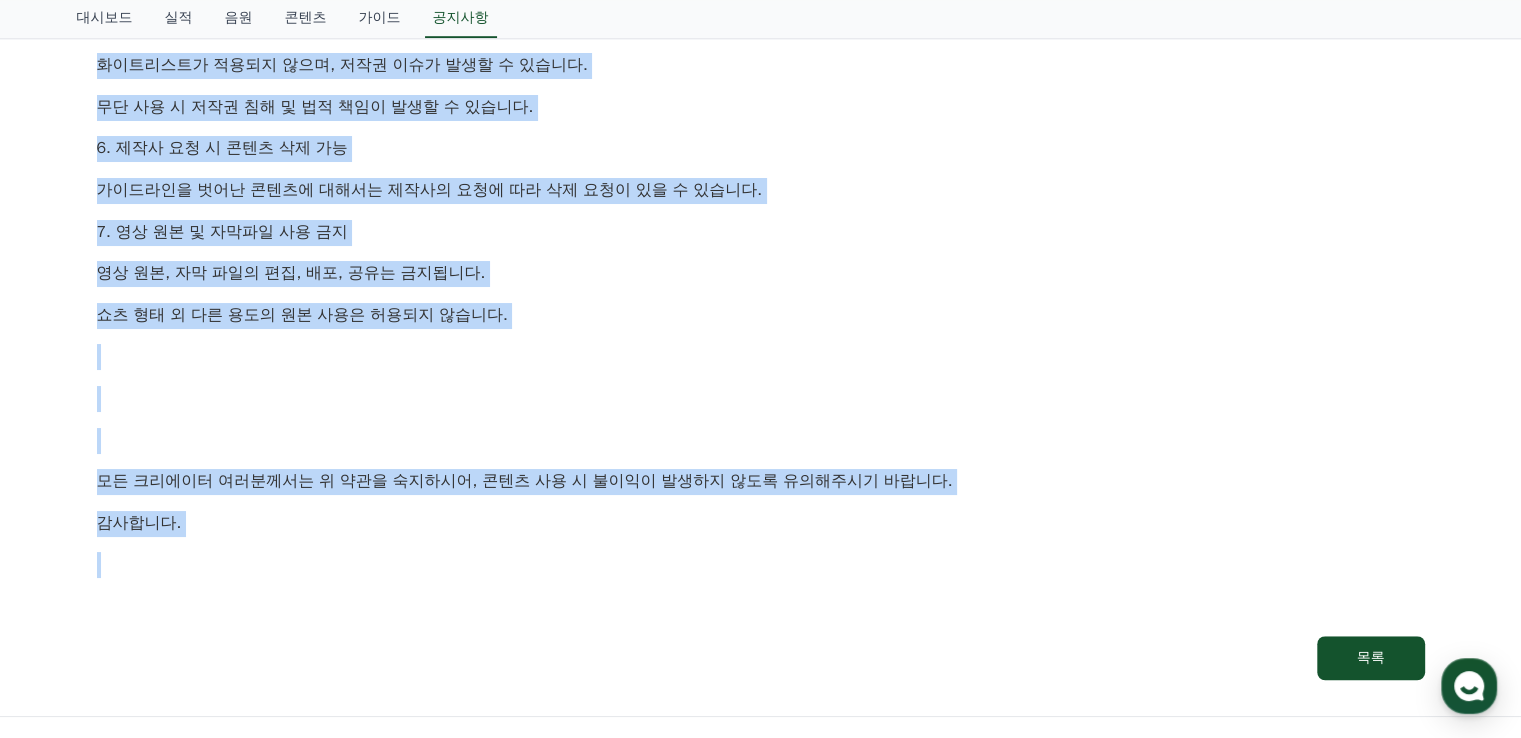 drag, startPoint x: 169, startPoint y: 427, endPoint x: 754, endPoint y: 479, distance: 587.3066 